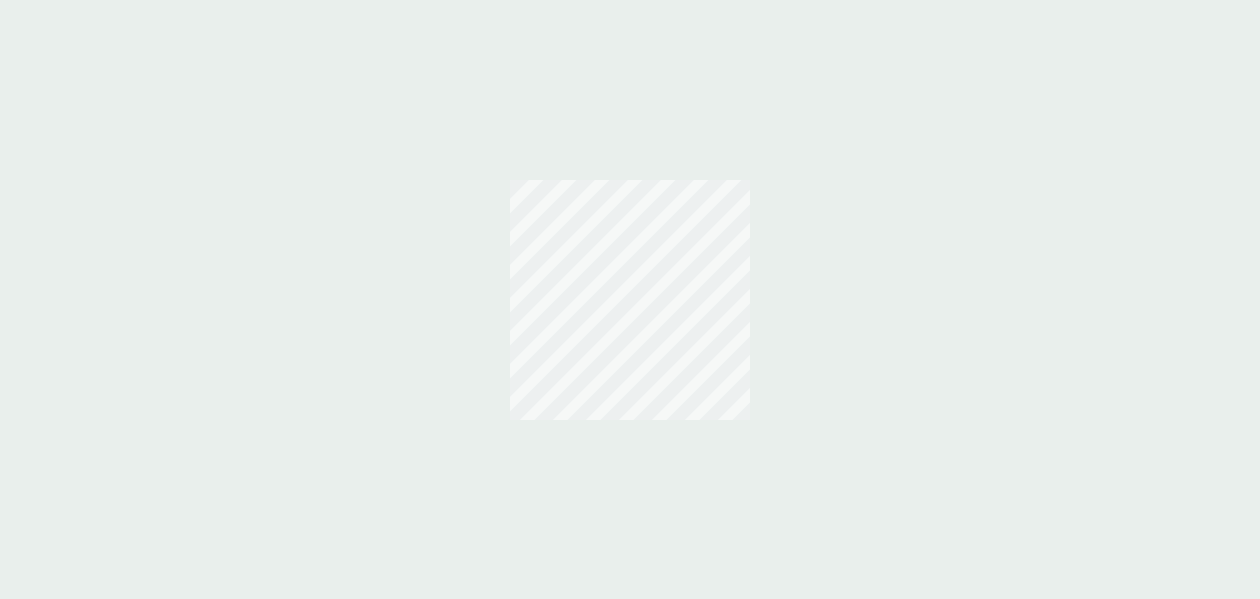 scroll, scrollTop: 0, scrollLeft: 0, axis: both 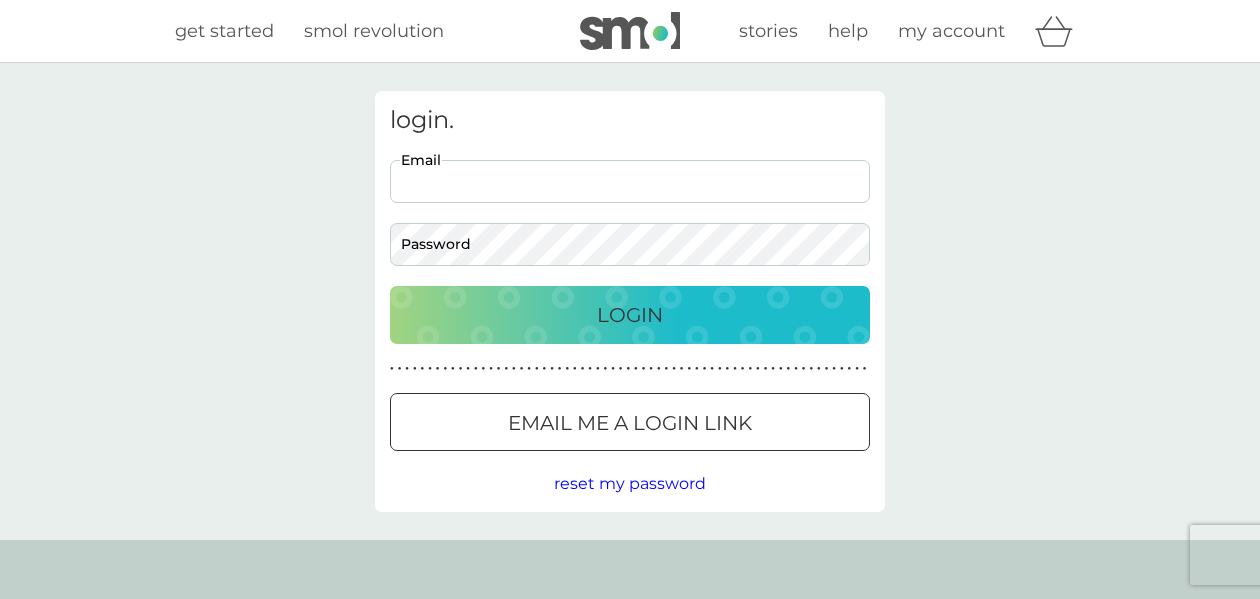 click on "Email" at bounding box center [630, 181] 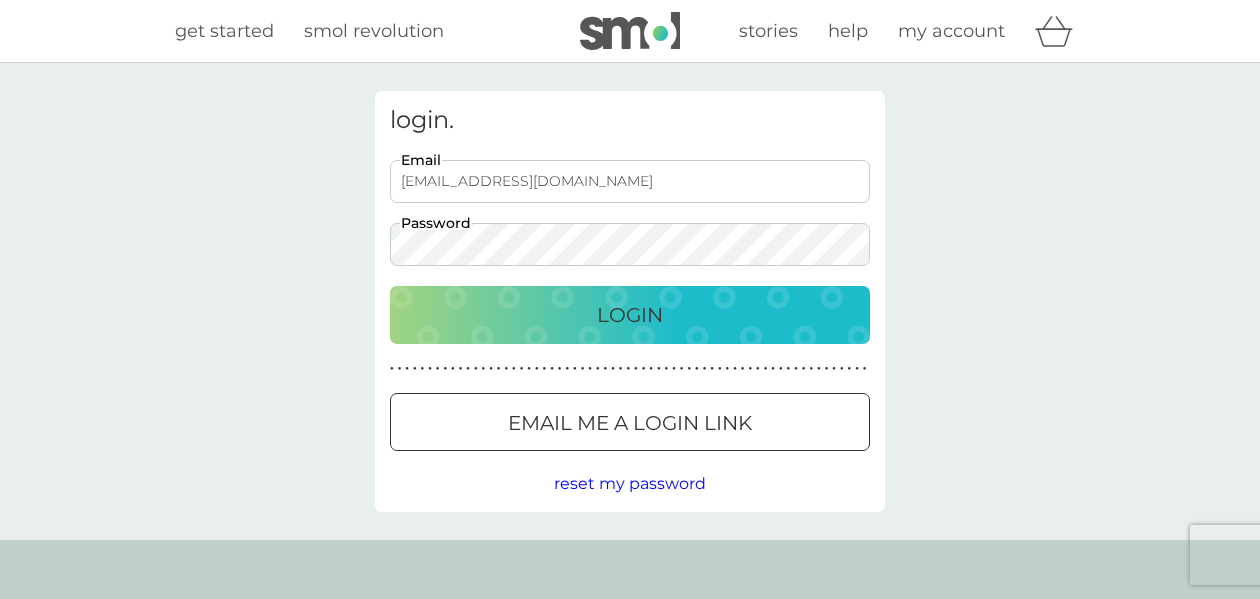 click on "Login" at bounding box center [630, 315] 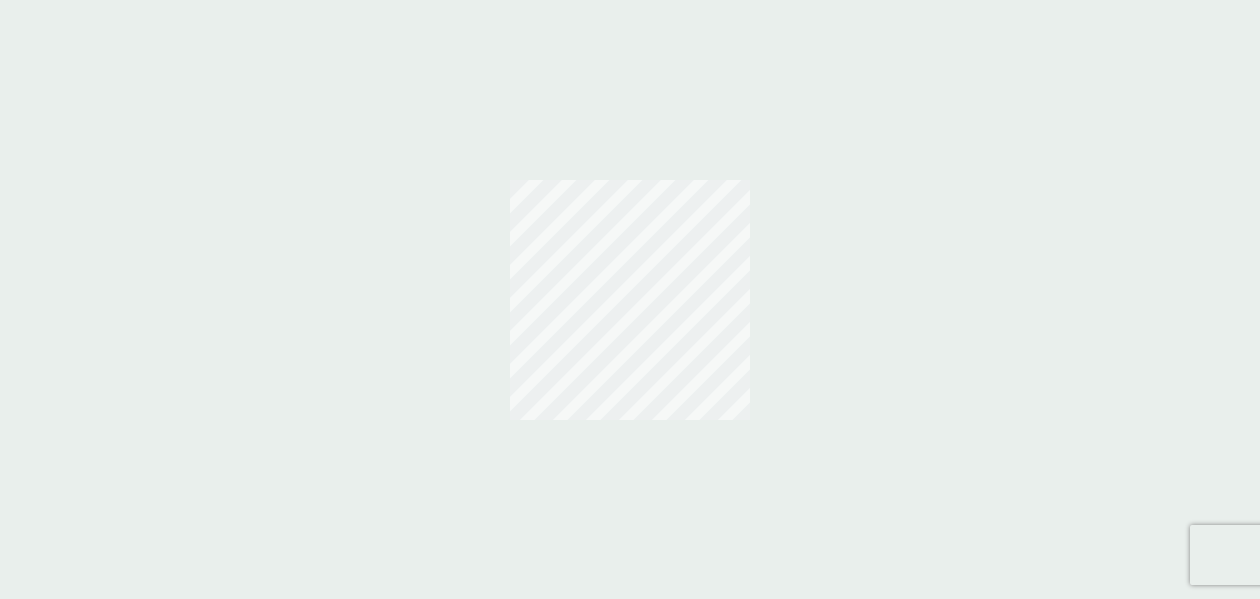 scroll, scrollTop: 0, scrollLeft: 0, axis: both 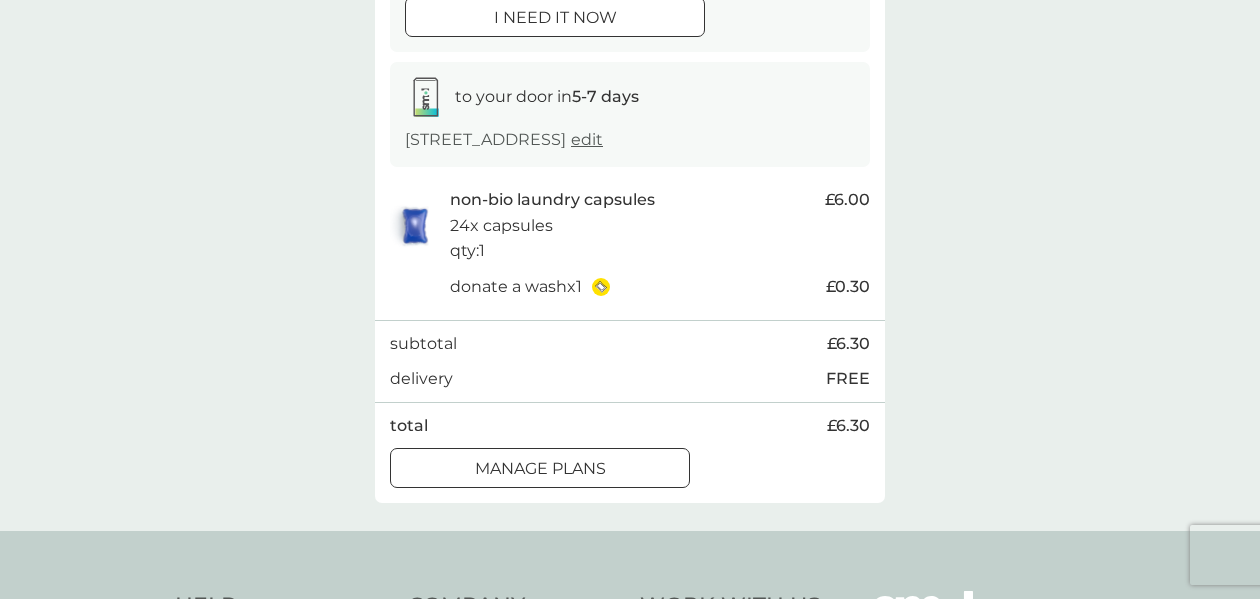 click on "manage plans" at bounding box center (540, 469) 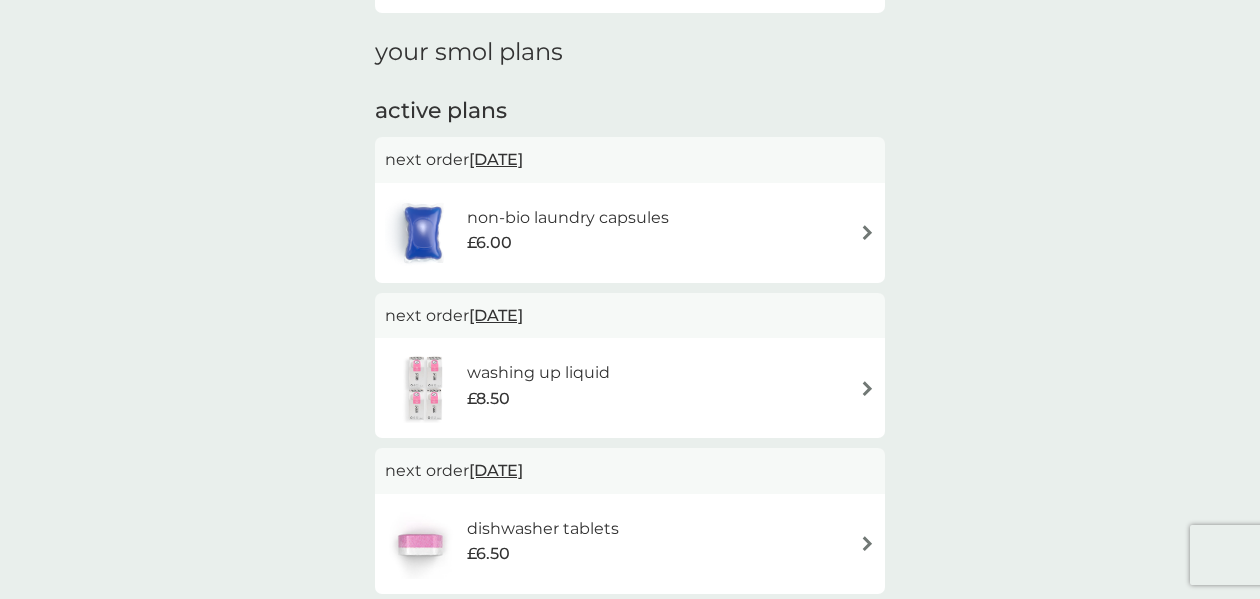 scroll, scrollTop: 0, scrollLeft: 0, axis: both 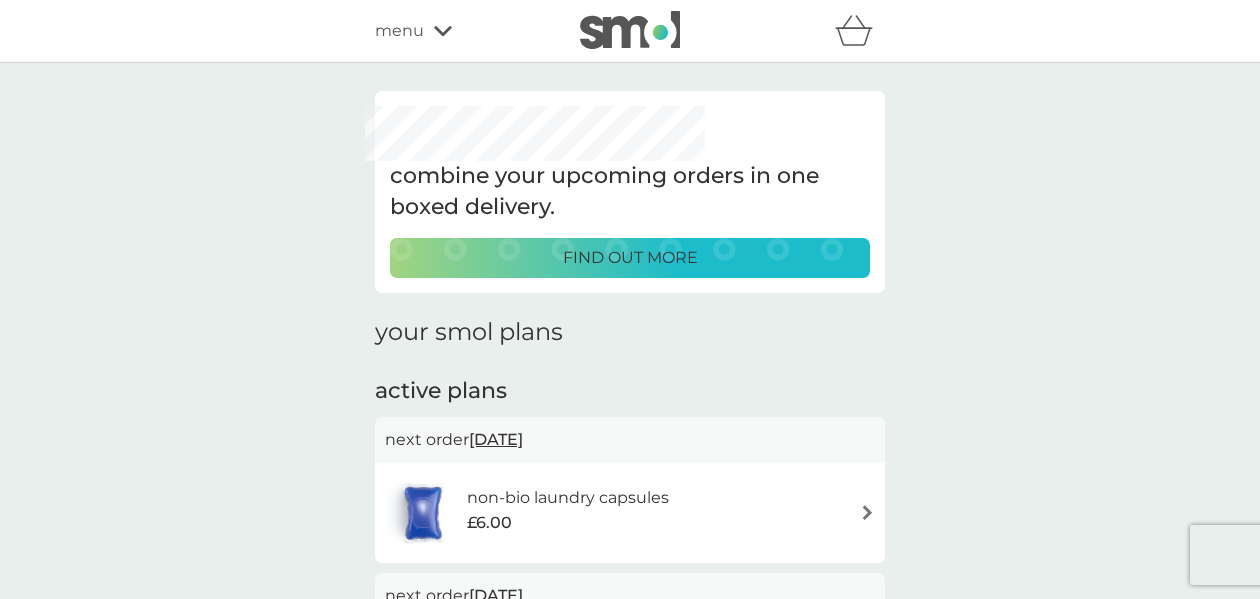 click on "find out more" at bounding box center (630, 258) 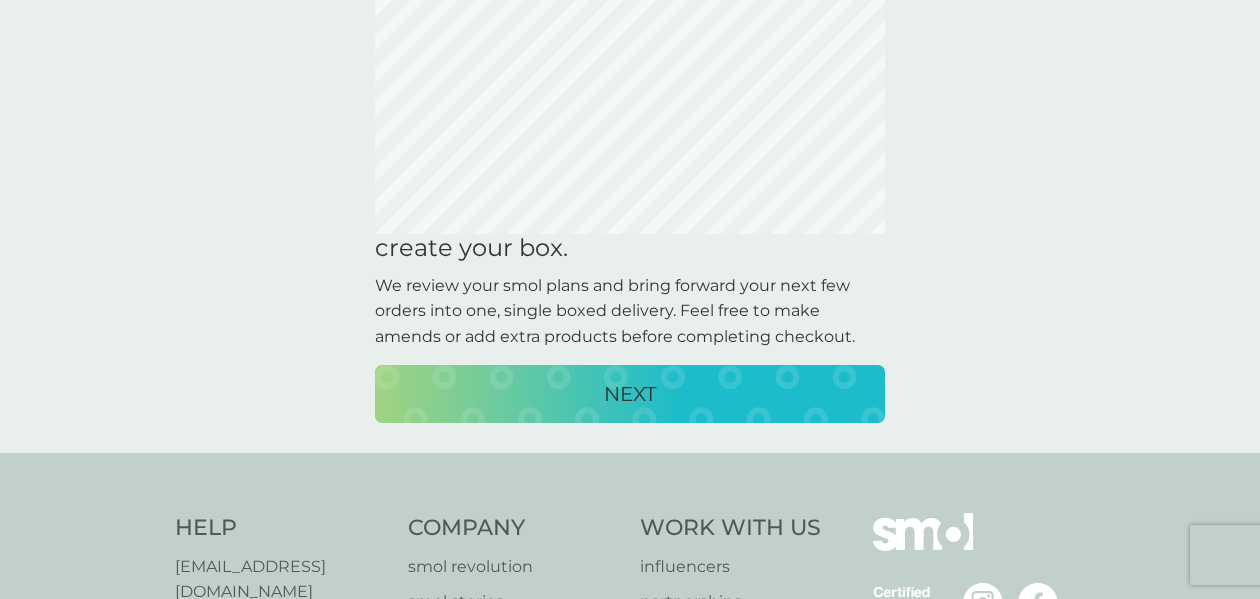scroll, scrollTop: 134, scrollLeft: 0, axis: vertical 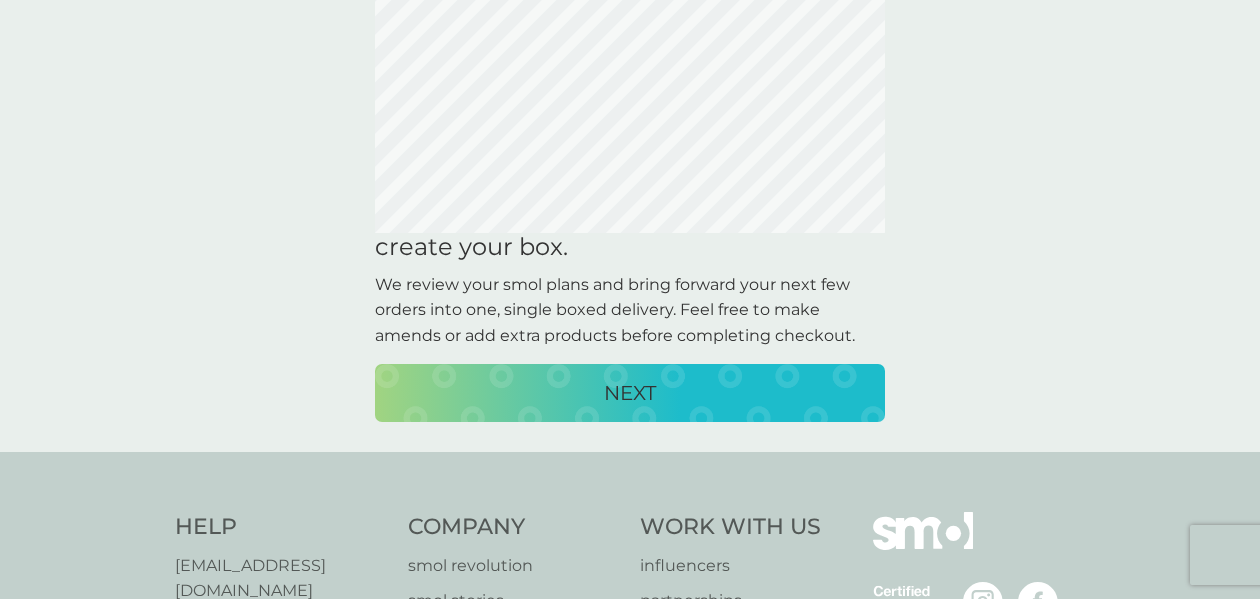 click on "NEXT" at bounding box center (630, 393) 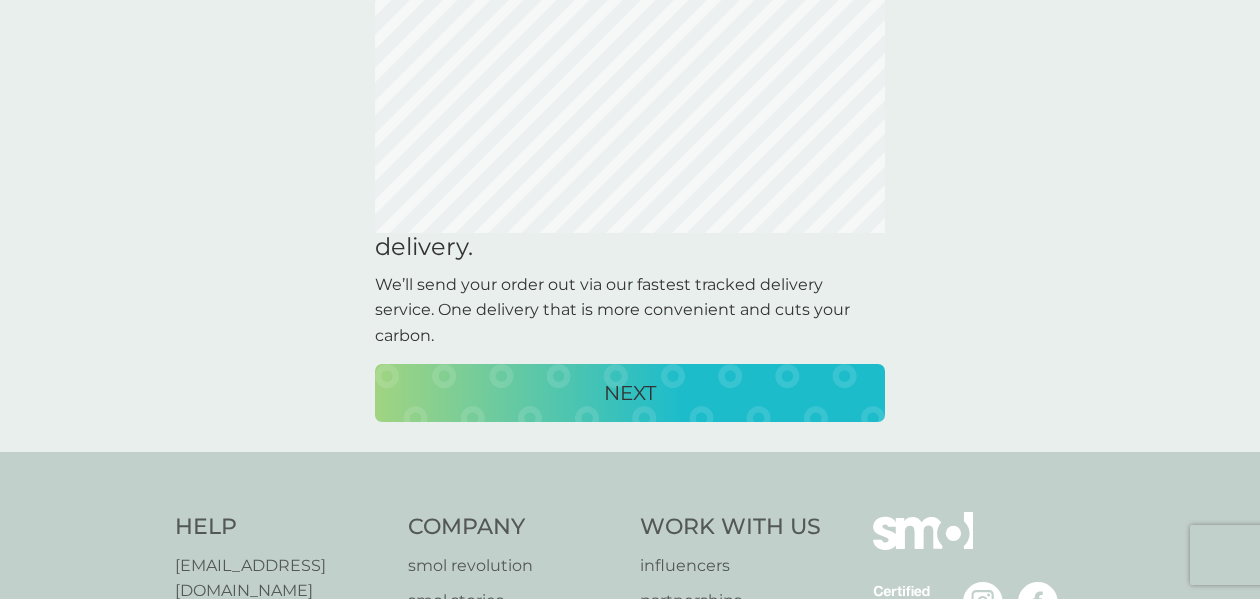 click on "NEXT" at bounding box center [630, 393] 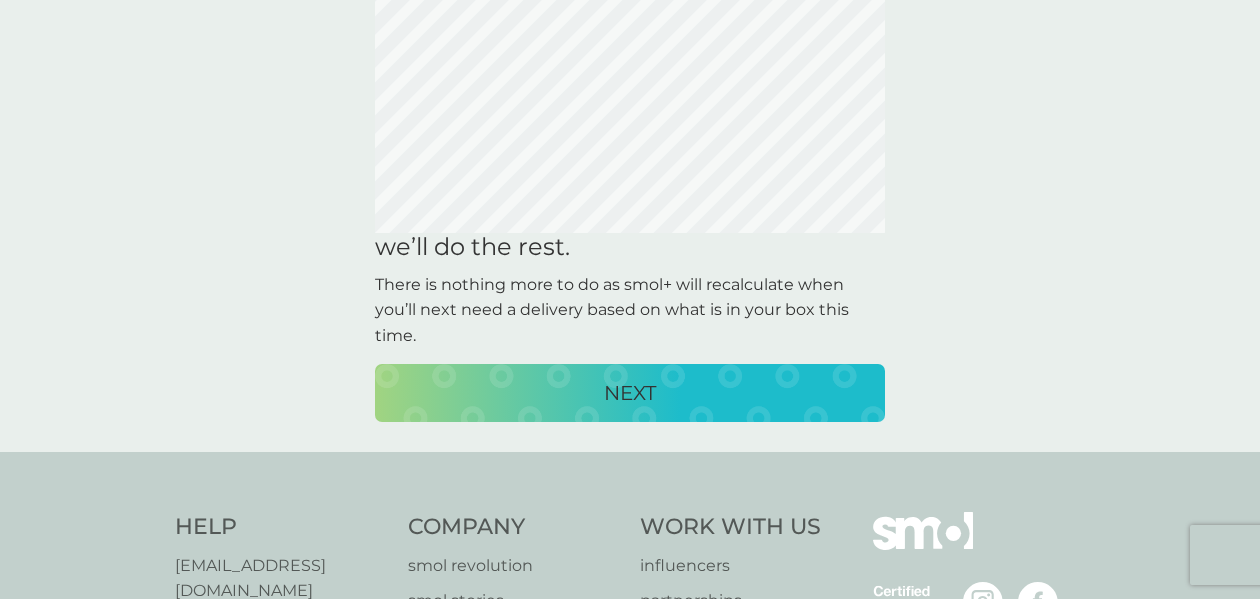 click on "NEXT" at bounding box center [630, 393] 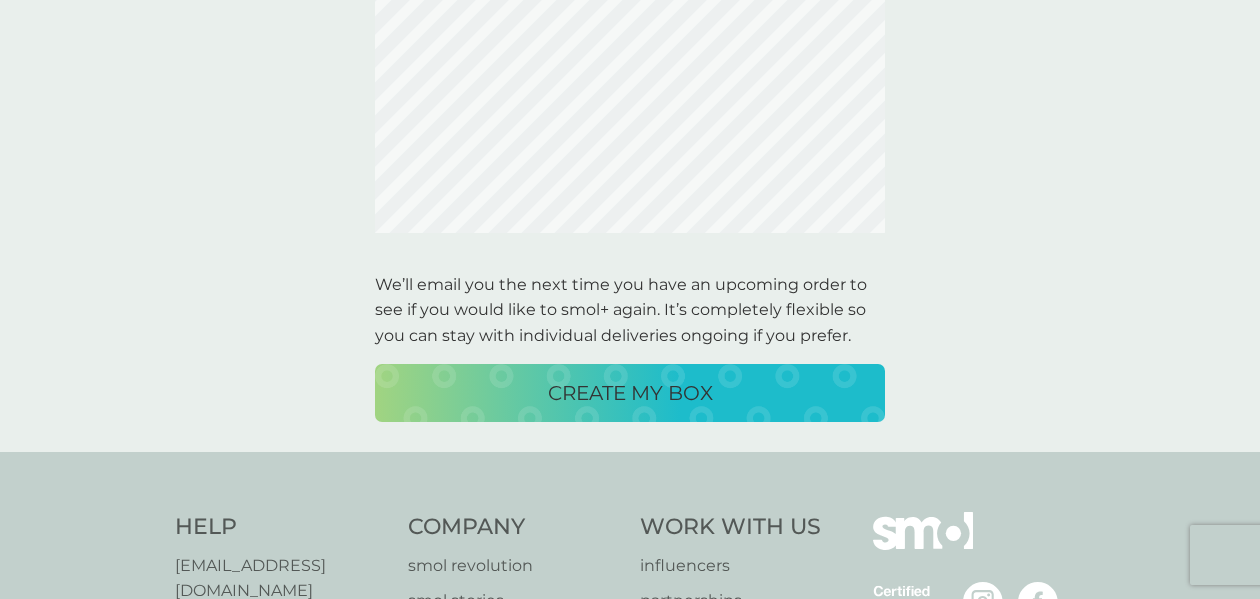 click on "CREATE MY BOX" at bounding box center [630, 393] 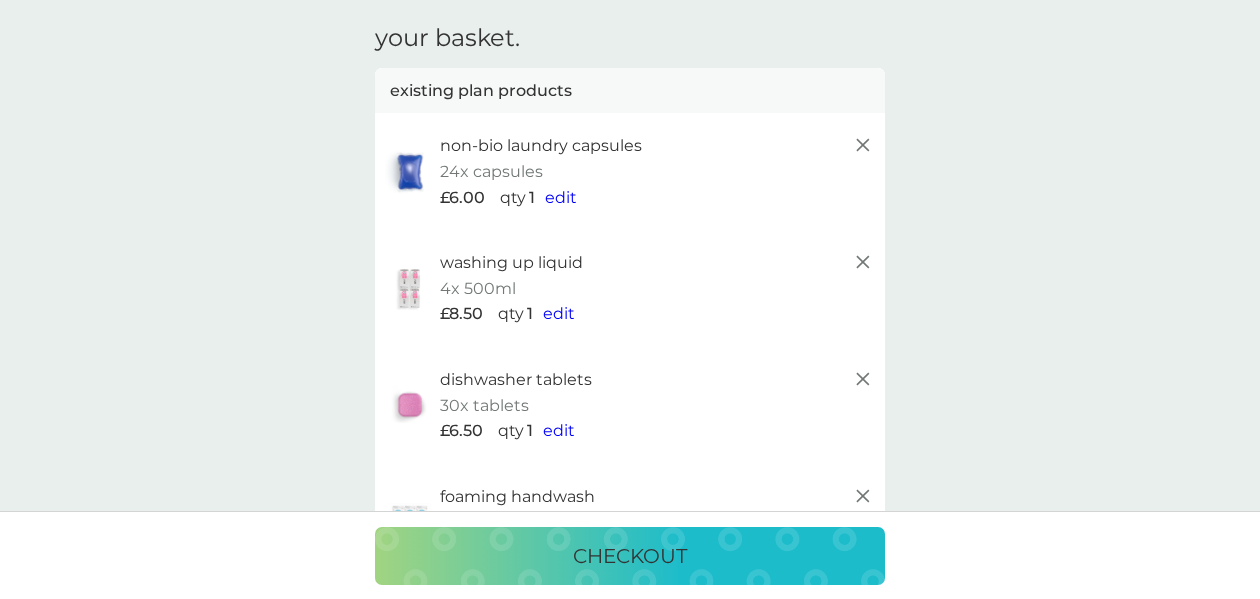 scroll, scrollTop: 0, scrollLeft: 0, axis: both 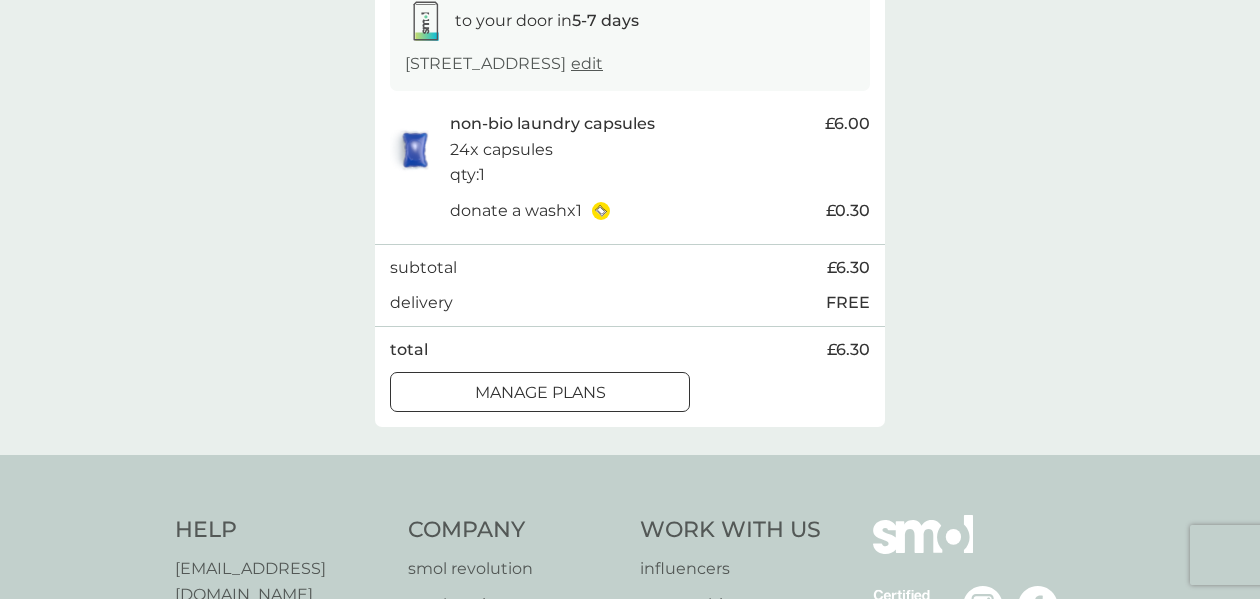 click on "manage plans" at bounding box center (540, 393) 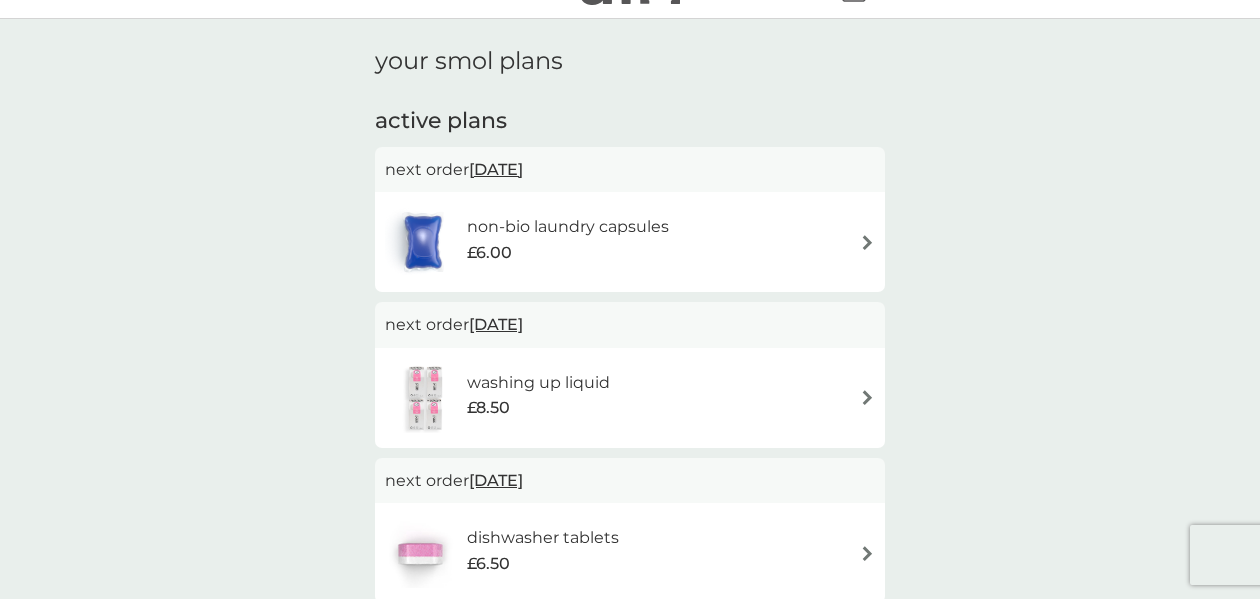 scroll, scrollTop: 43, scrollLeft: 0, axis: vertical 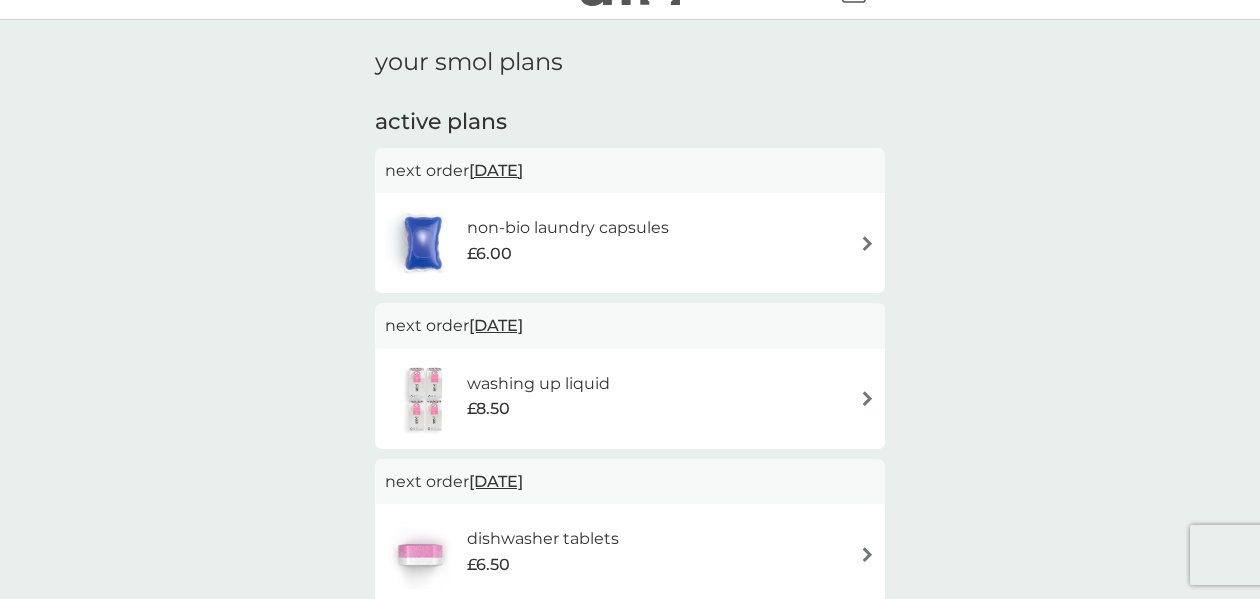 click on "non-bio laundry capsules £6.00" at bounding box center [630, 243] 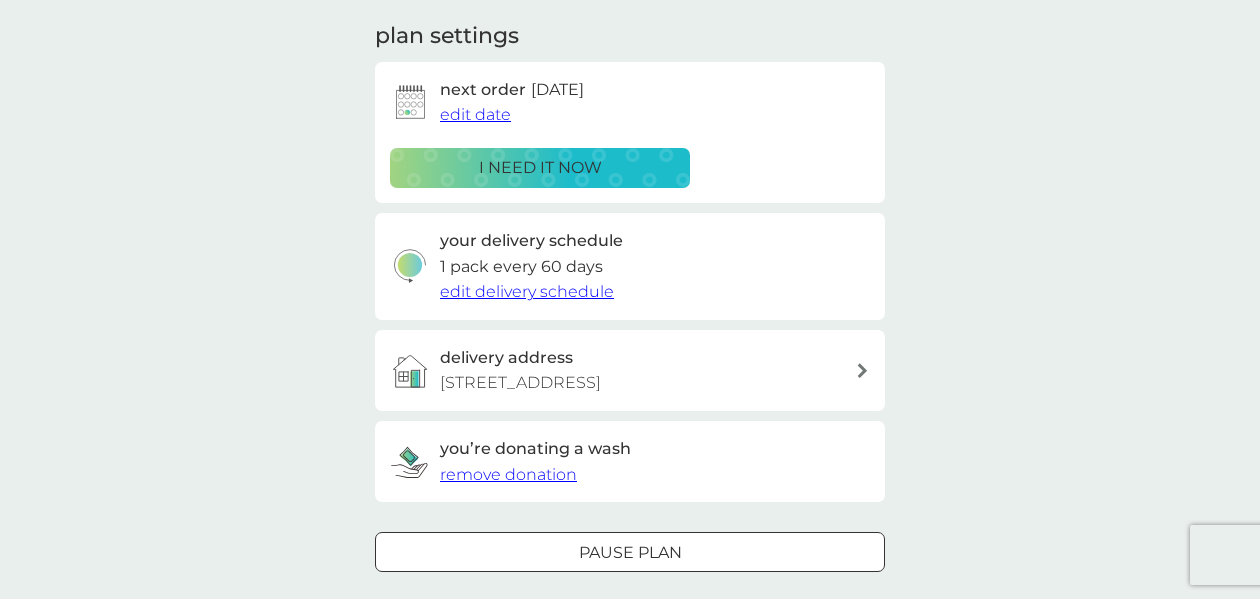 scroll, scrollTop: 275, scrollLeft: 0, axis: vertical 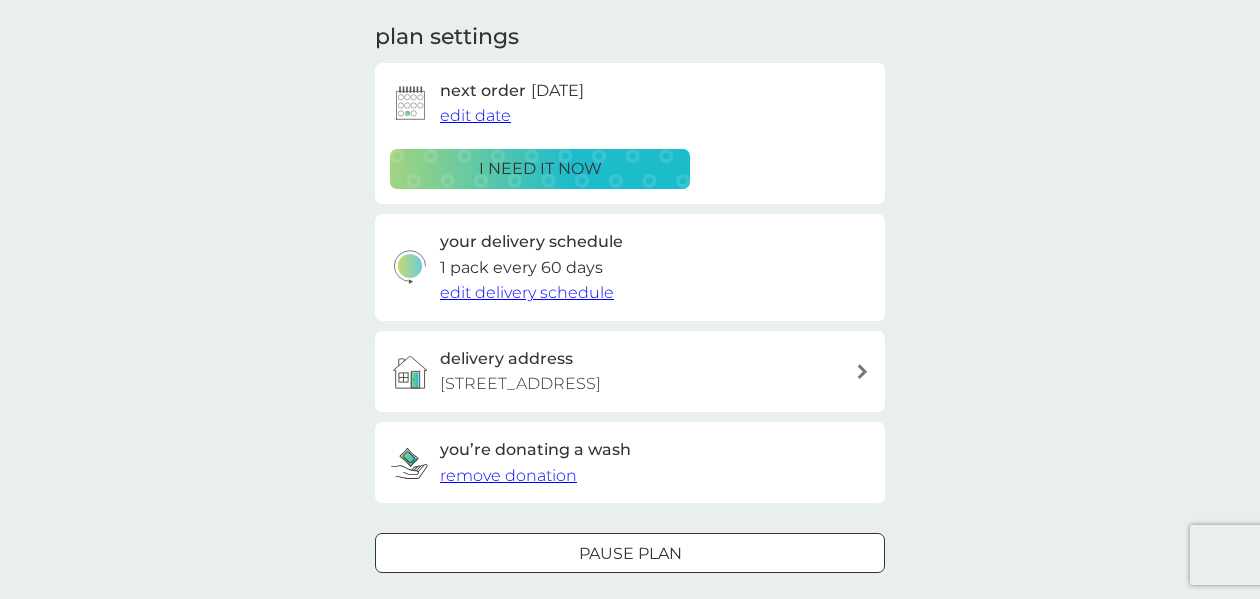 click on "edit delivery schedule" at bounding box center [527, 292] 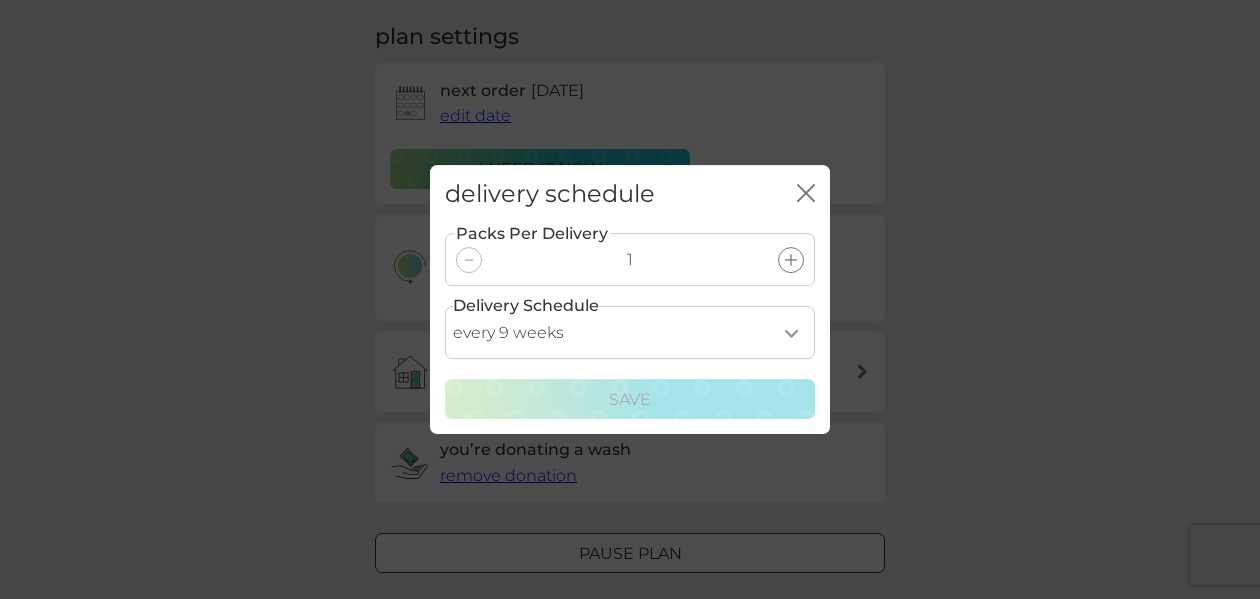 click on "every 1 week every 2 weeks every 3 weeks every 4 weeks every 5 weeks every 6 weeks every 7 weeks every 8 weeks every 9 weeks every 10 weeks every 11 weeks every 12 weeks every 13 weeks every 14 weeks every 15 weeks every 16 weeks every 17 weeks" at bounding box center [630, 332] 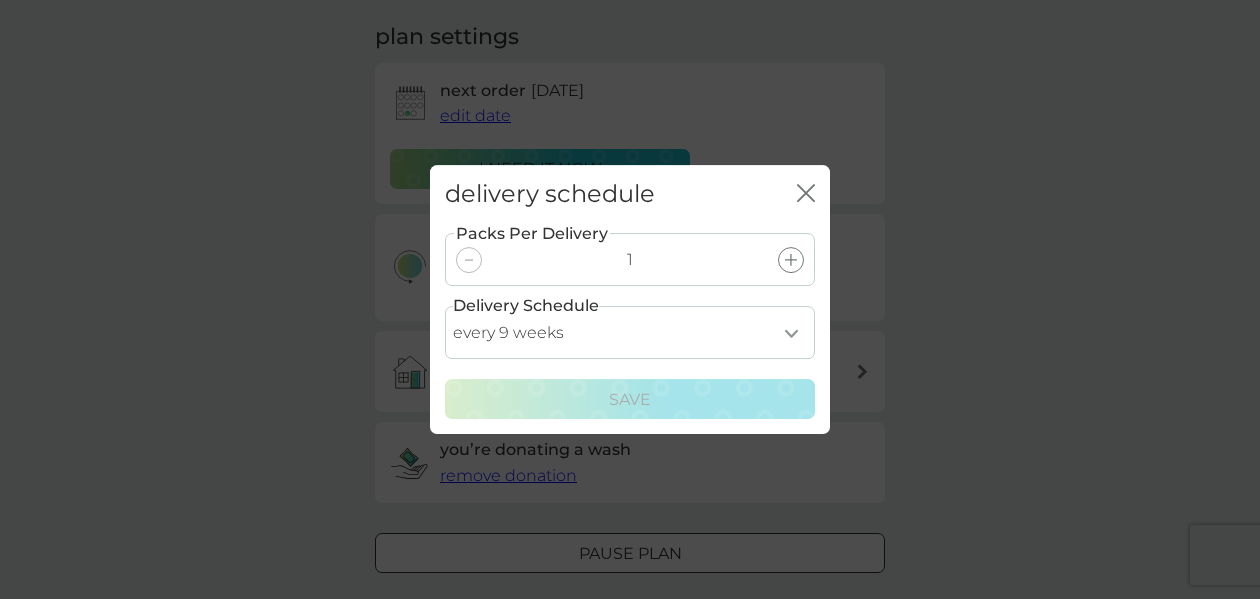 select on "84" 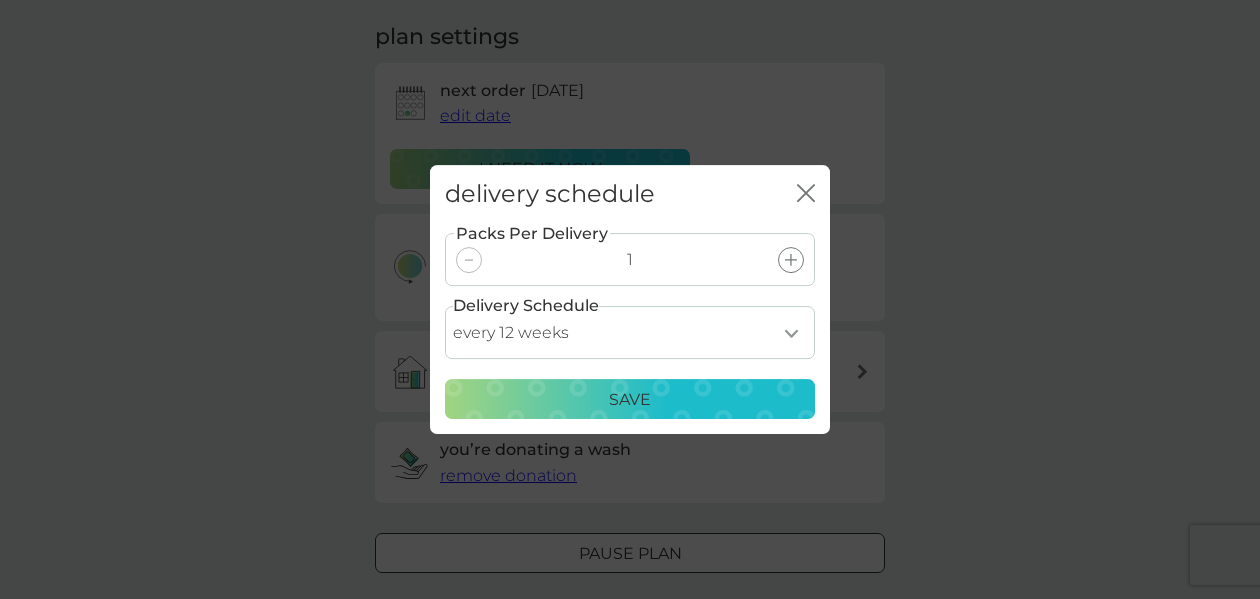 click on "Save" at bounding box center (630, 400) 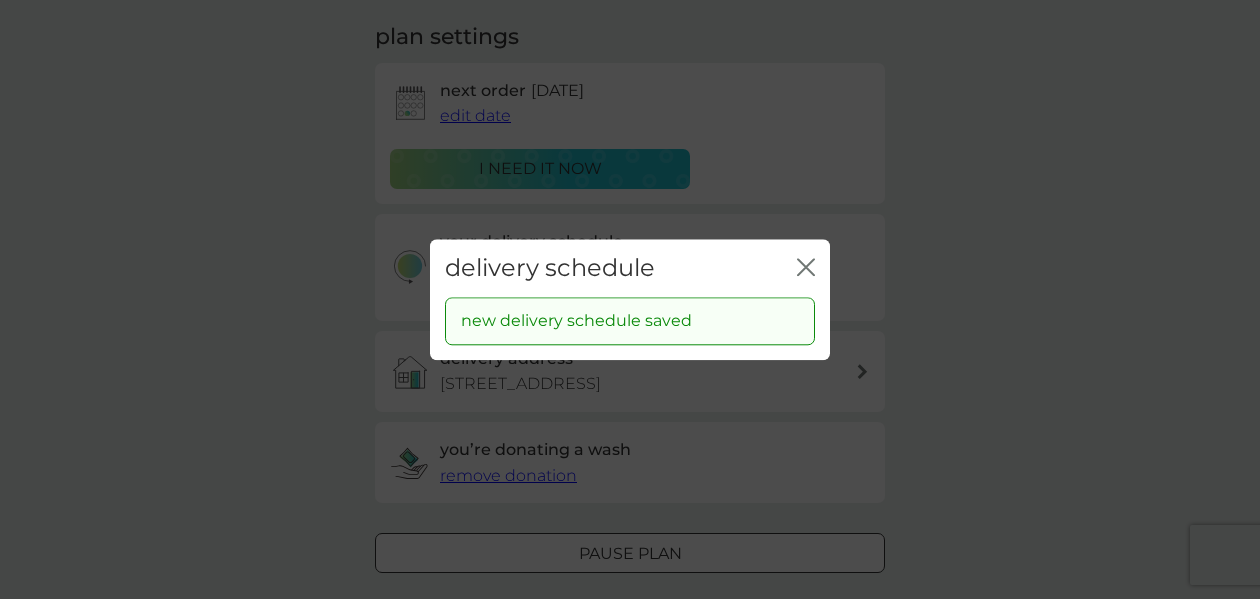 click 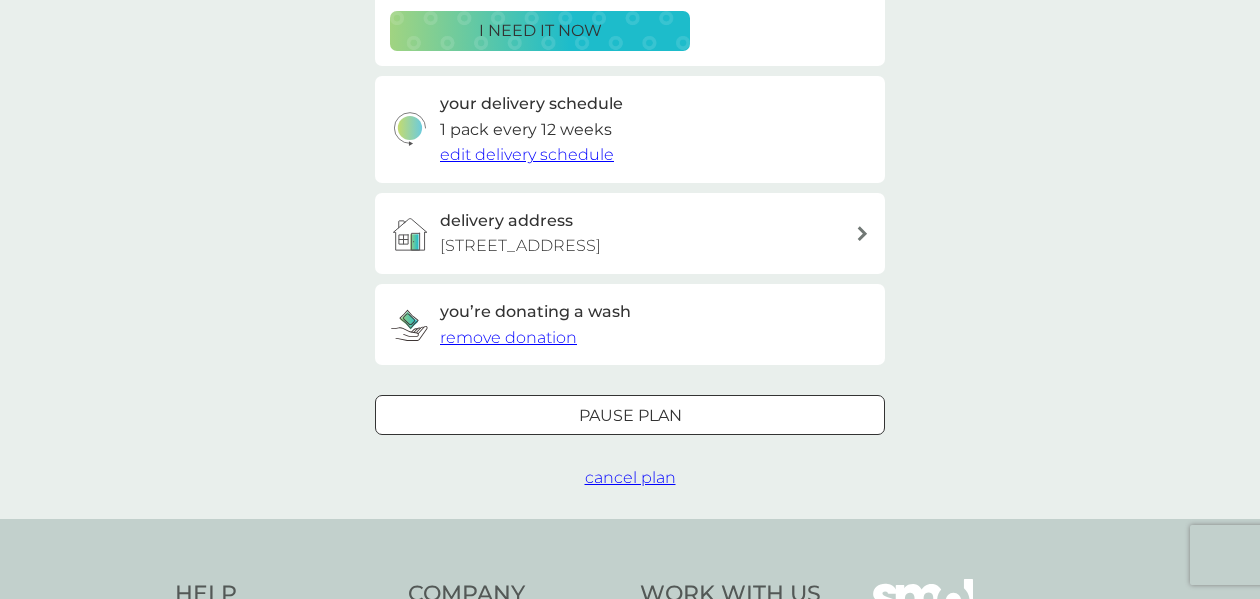 scroll, scrollTop: 415, scrollLeft: 0, axis: vertical 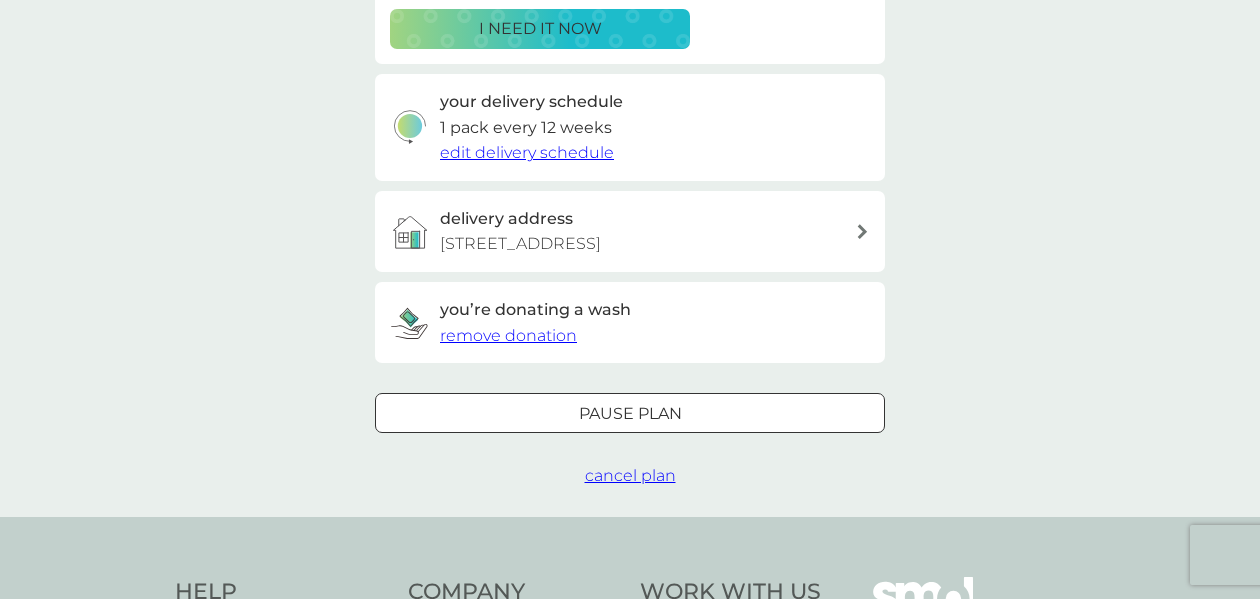 click on "Pause plan" at bounding box center [630, 414] 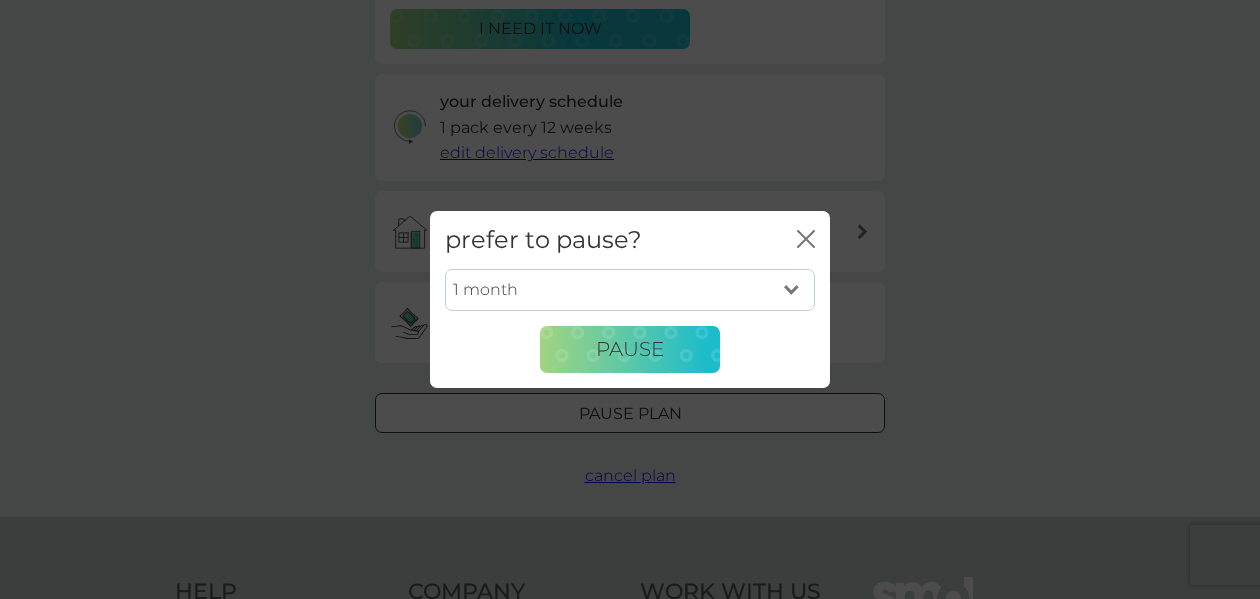 click on "1 month 2 months 3 months 4 months 5 months 6 months" at bounding box center [630, 290] 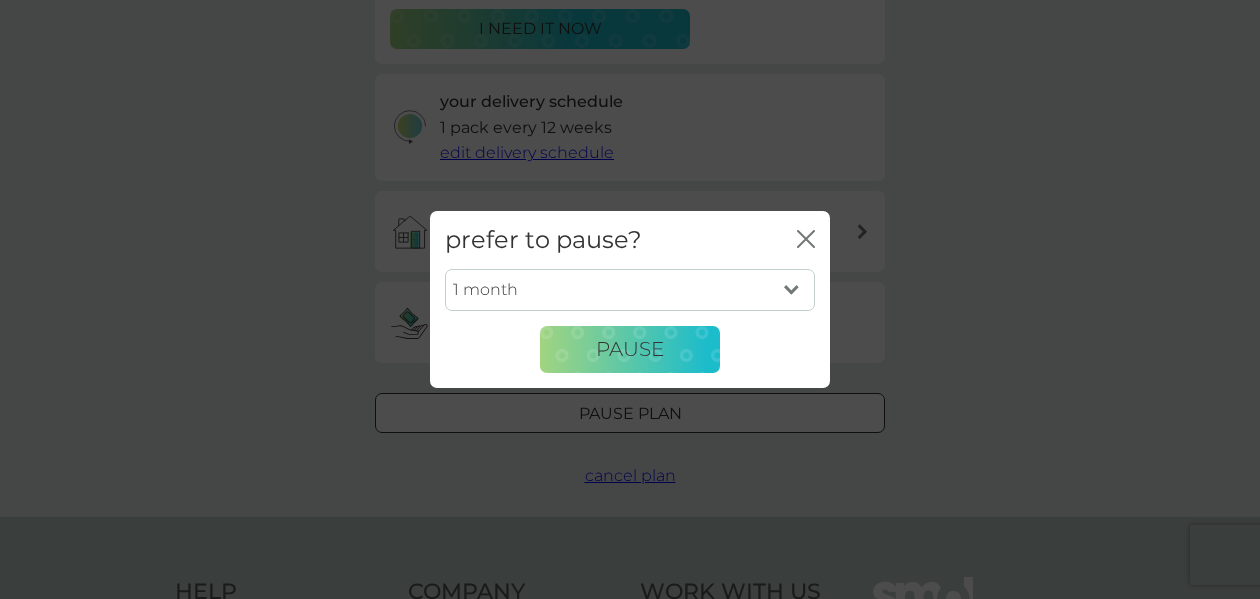 select on "2" 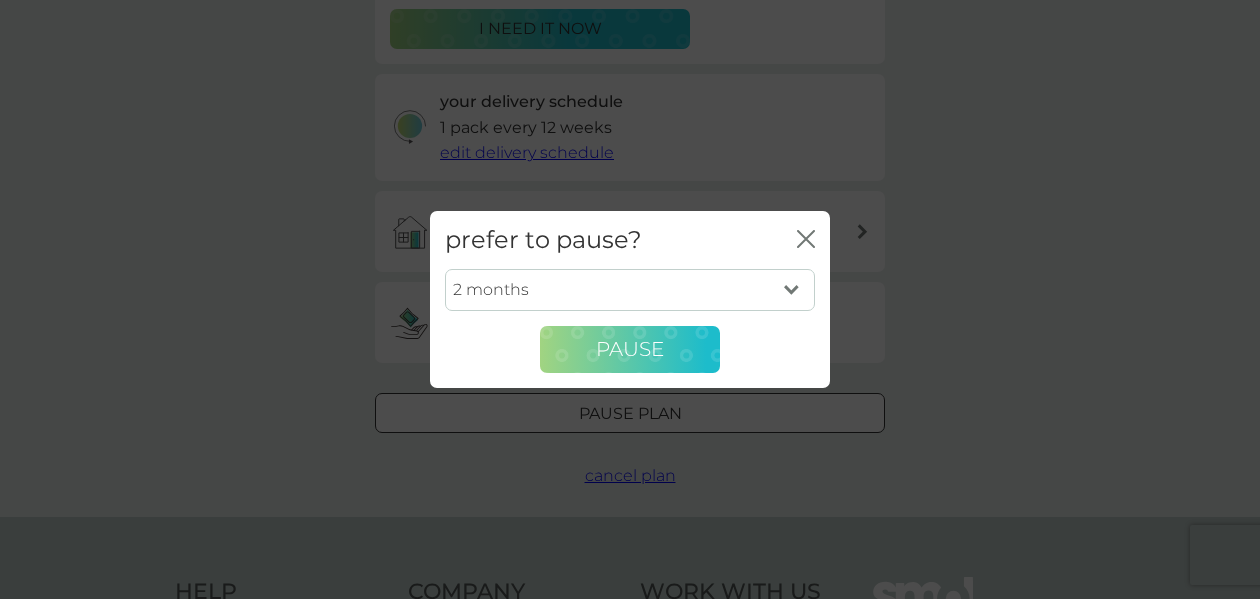 click on "Pause" at bounding box center (630, 350) 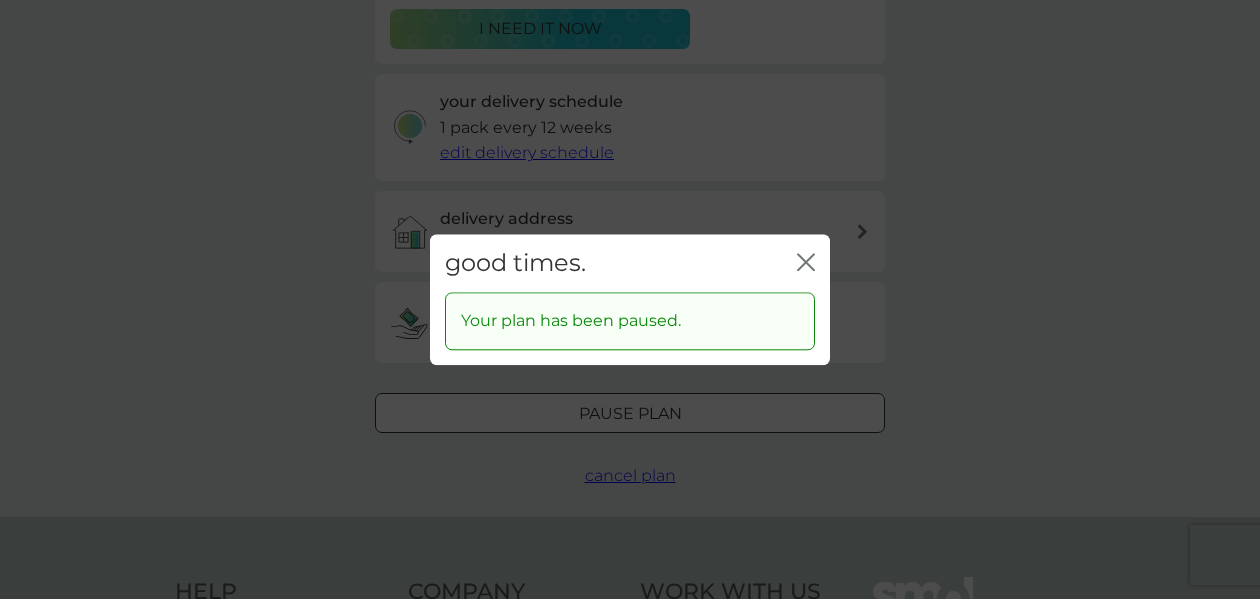 click on "close" 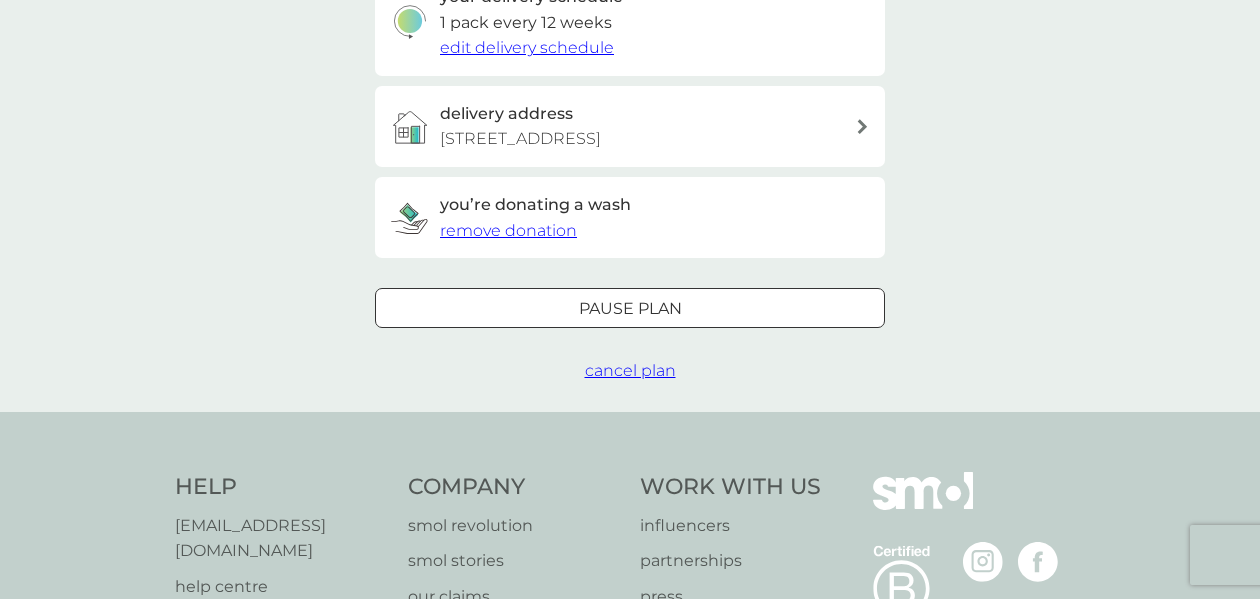 scroll, scrollTop: 0, scrollLeft: 0, axis: both 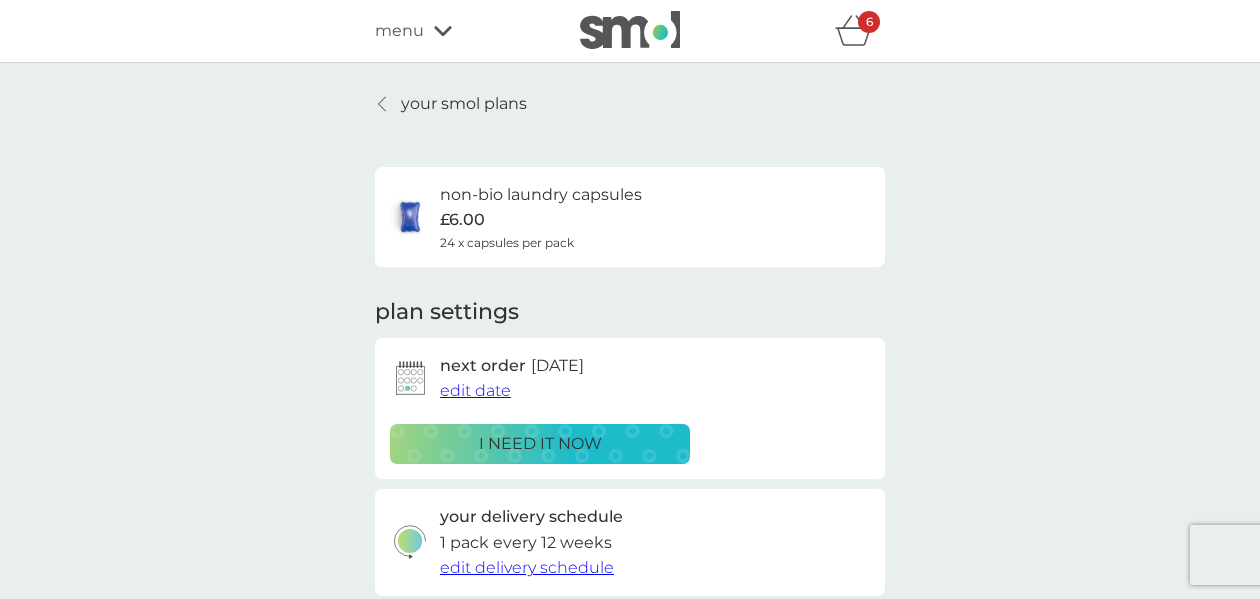 click on "your smol plans" at bounding box center (464, 104) 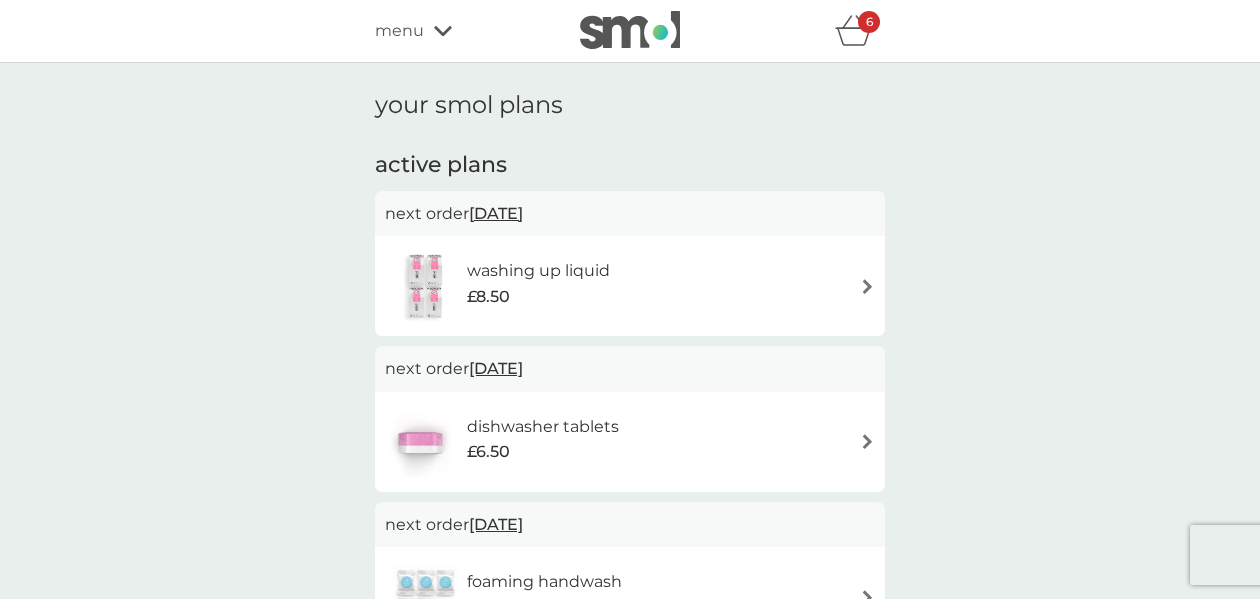 click on "£8.50" at bounding box center (538, 297) 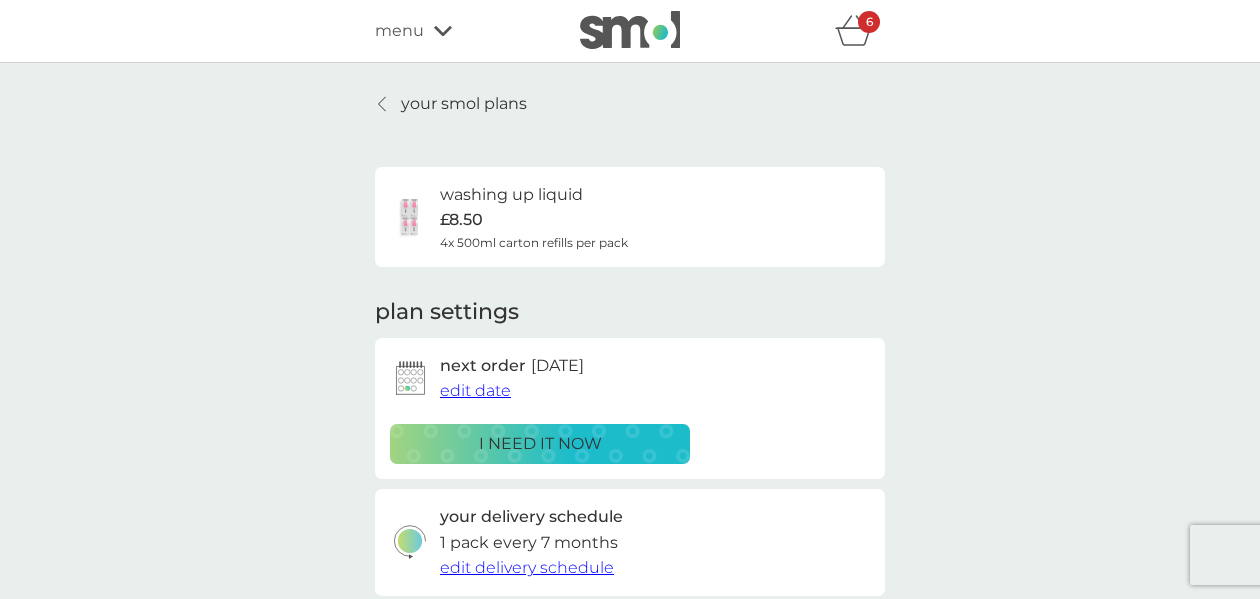 click on "edit date" at bounding box center (475, 390) 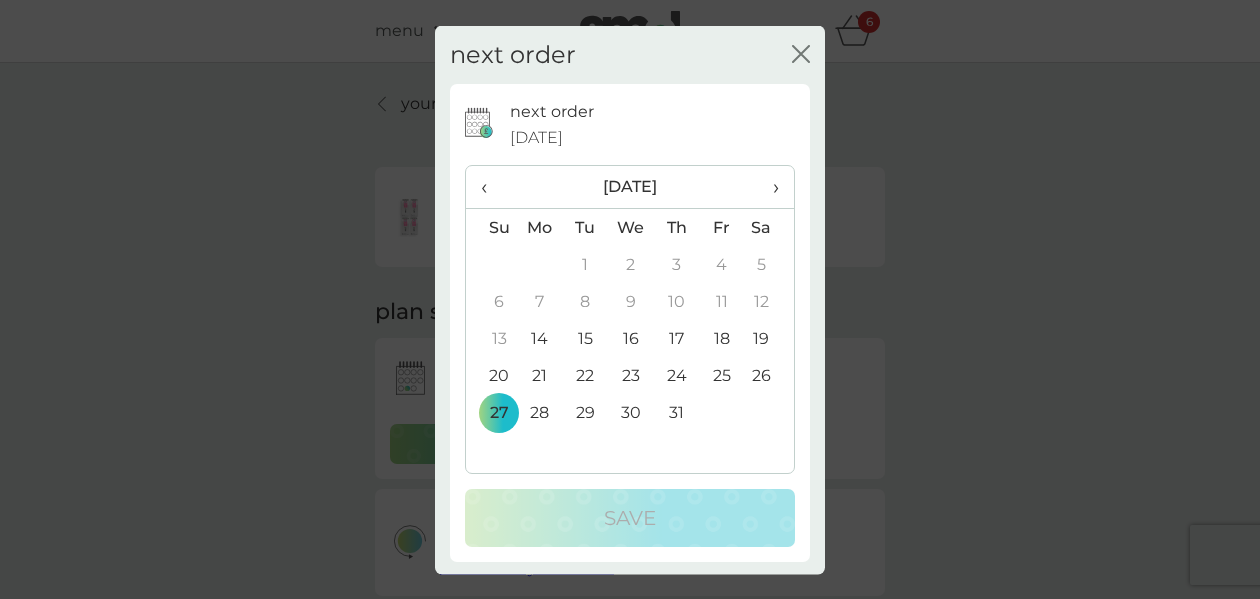 click on "›" at bounding box center [769, 187] 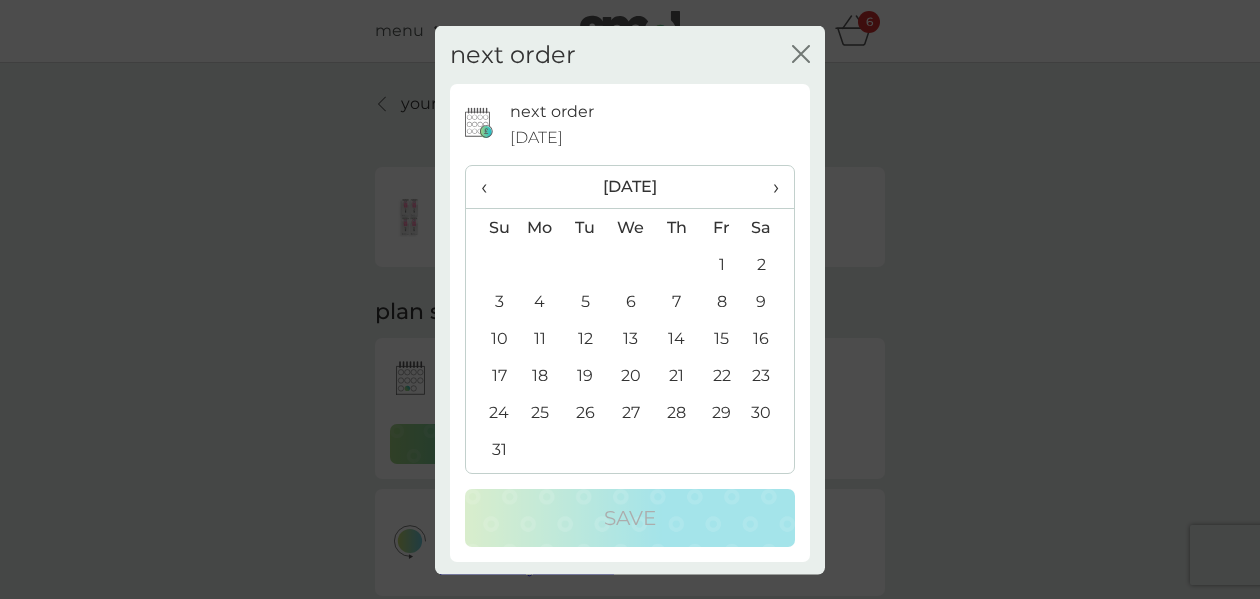 click on "›" at bounding box center [769, 187] 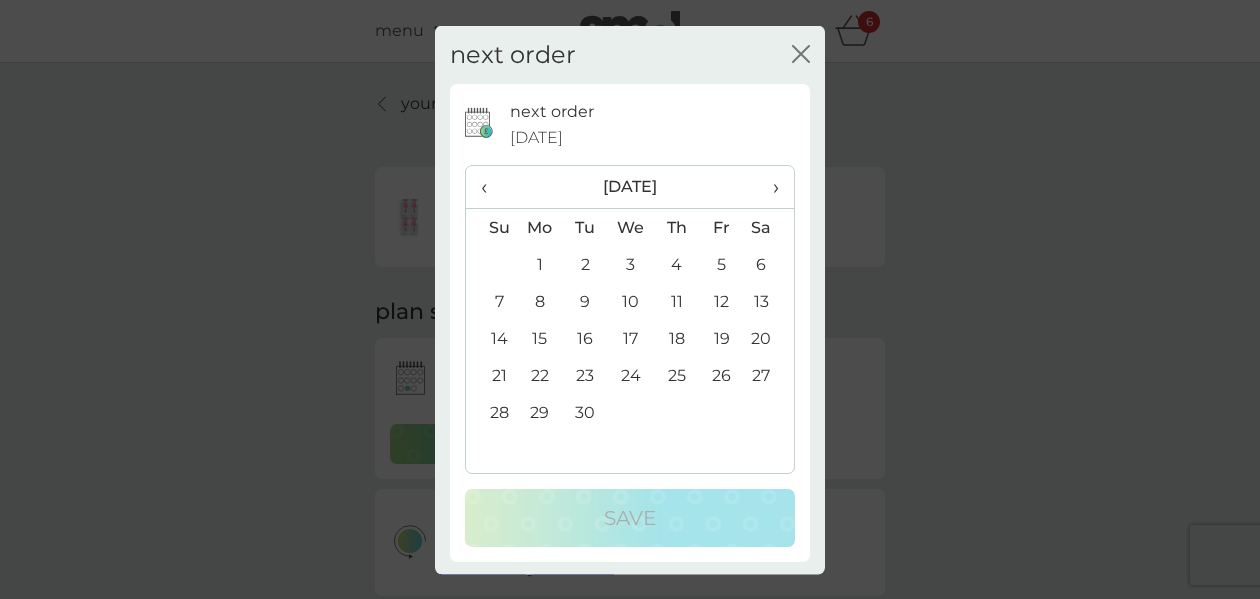 click on "›" at bounding box center [769, 187] 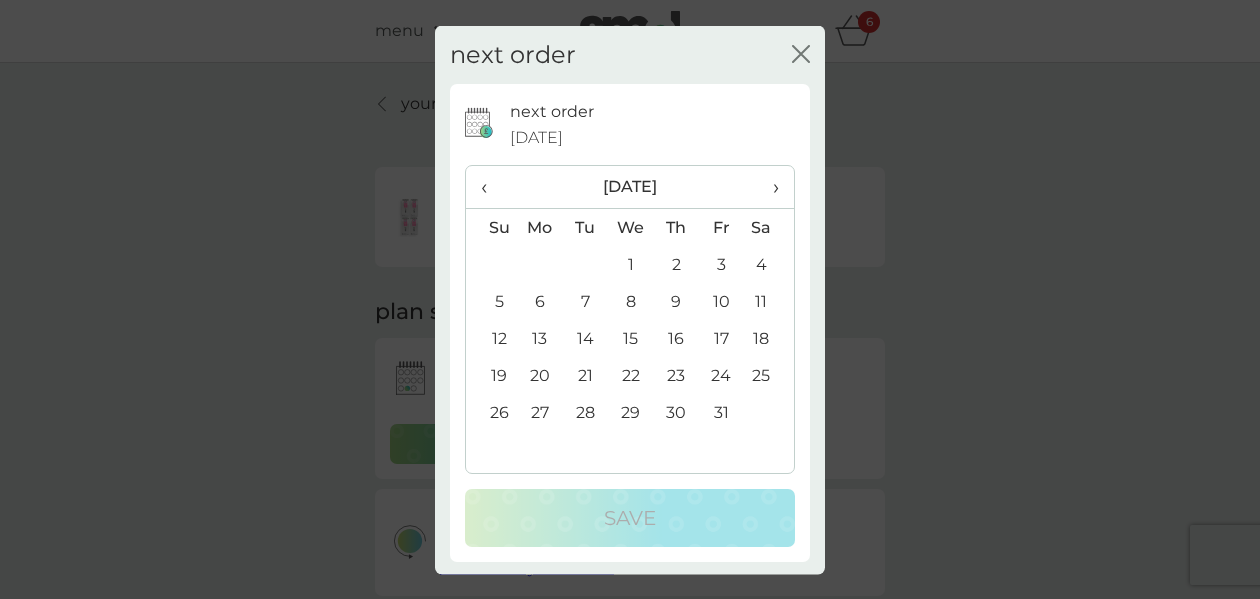 click on "31" at bounding box center [721, 412] 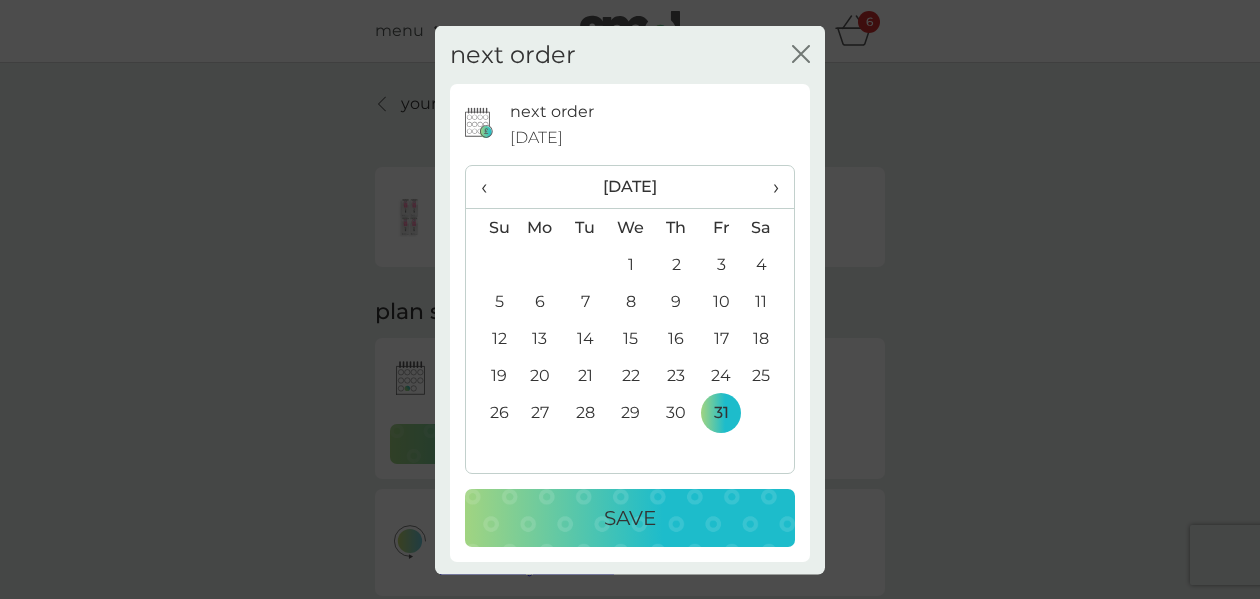 click on "Save" at bounding box center [630, 518] 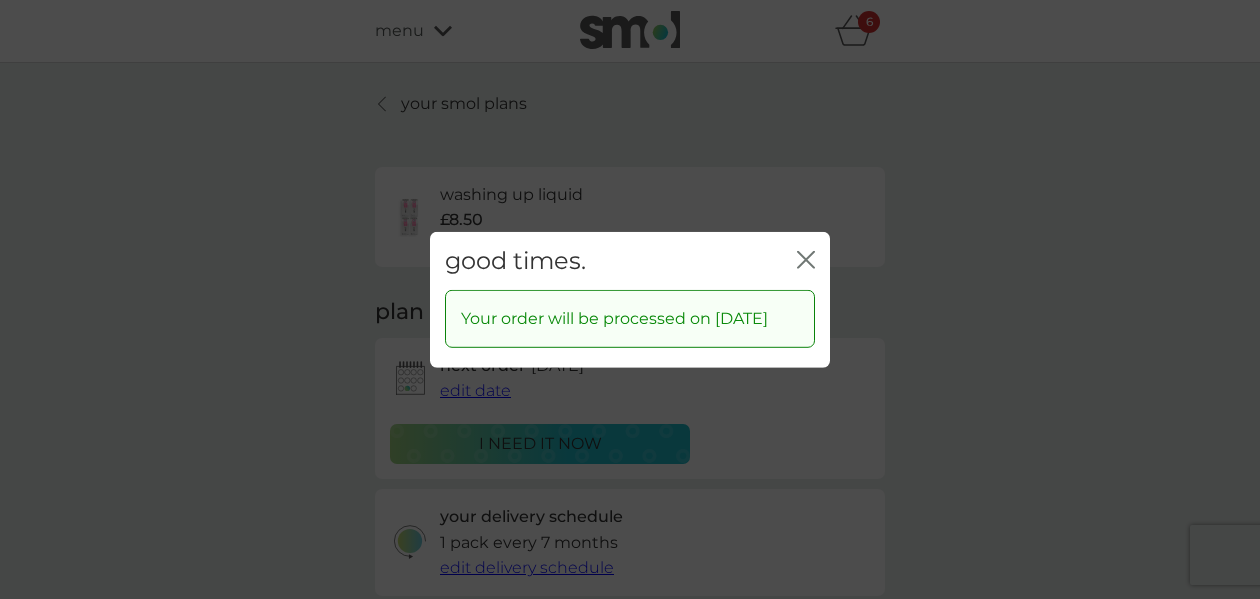 click on "close" 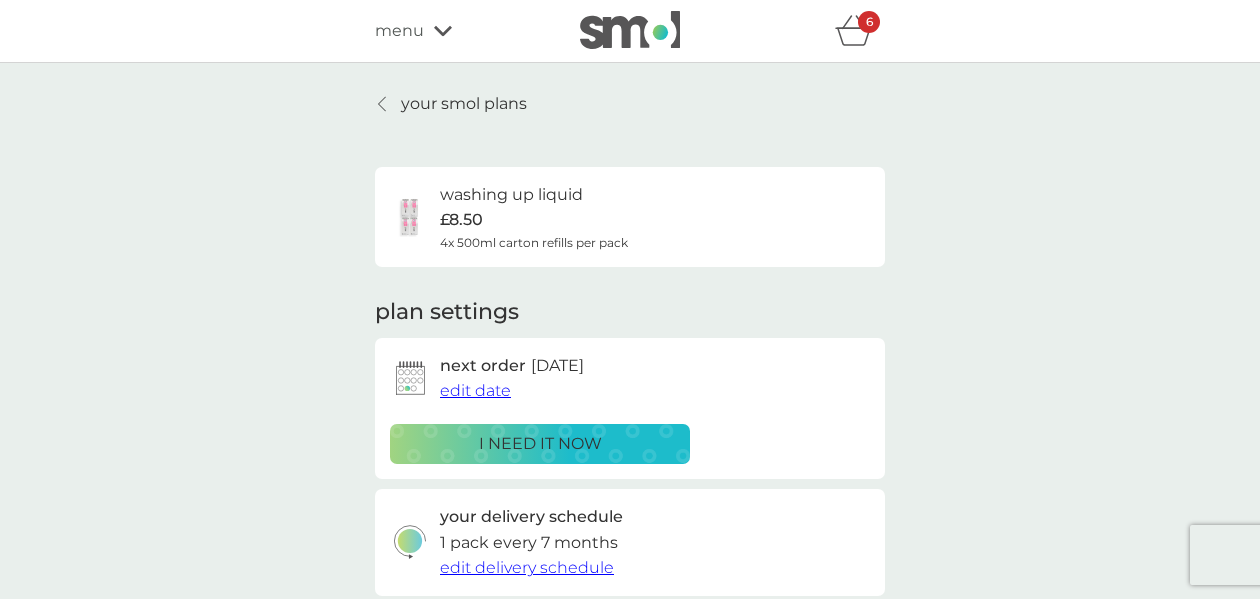 click on "your smol plans" at bounding box center (464, 104) 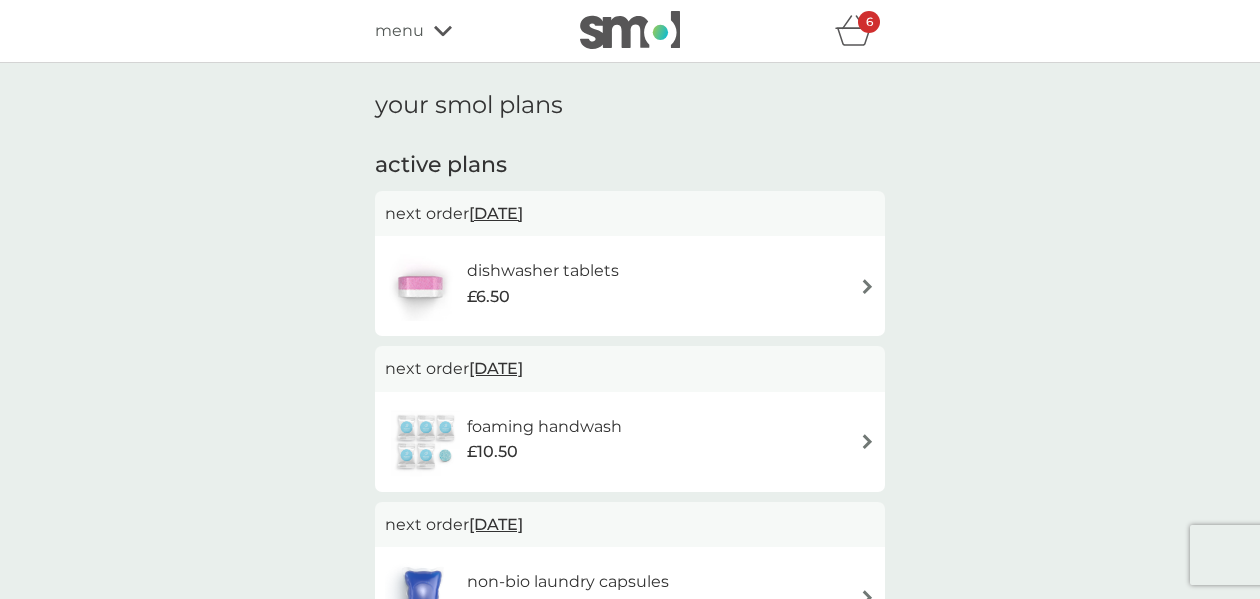 click on "£6.50" at bounding box center [543, 297] 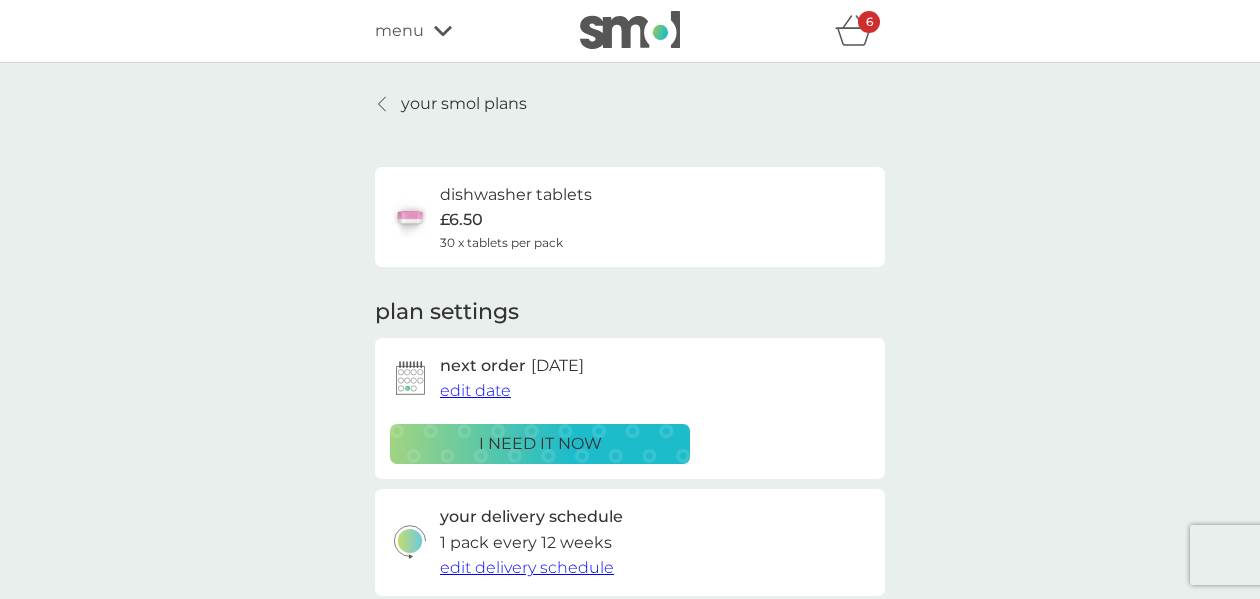 click on "edit date" at bounding box center (475, 390) 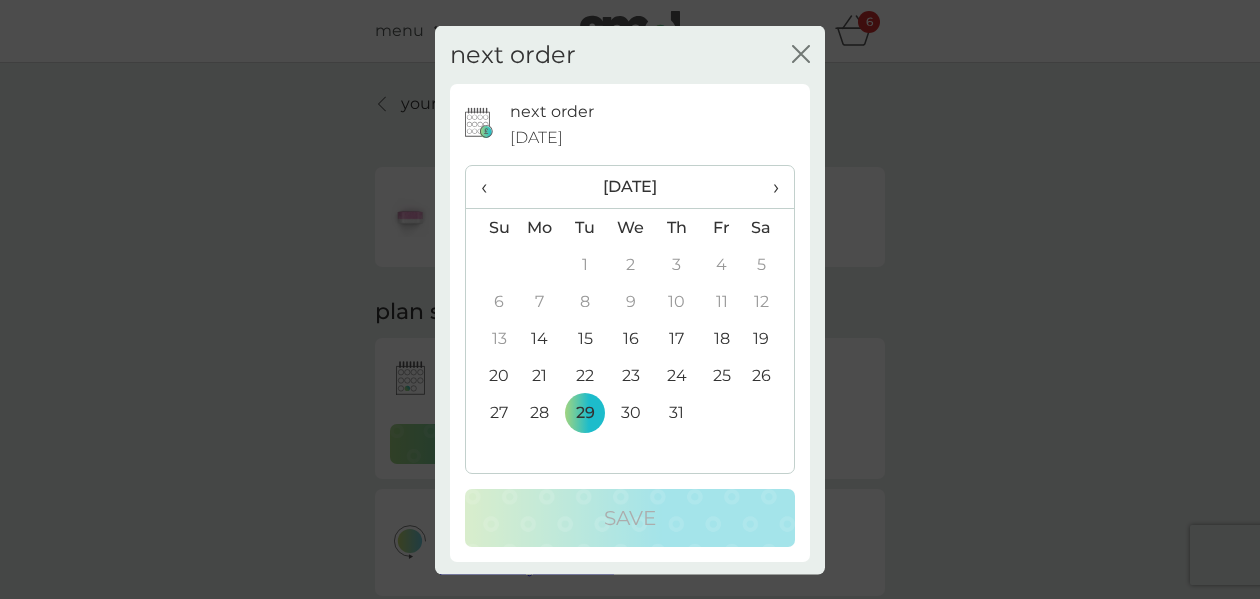 click on "›" at bounding box center [769, 187] 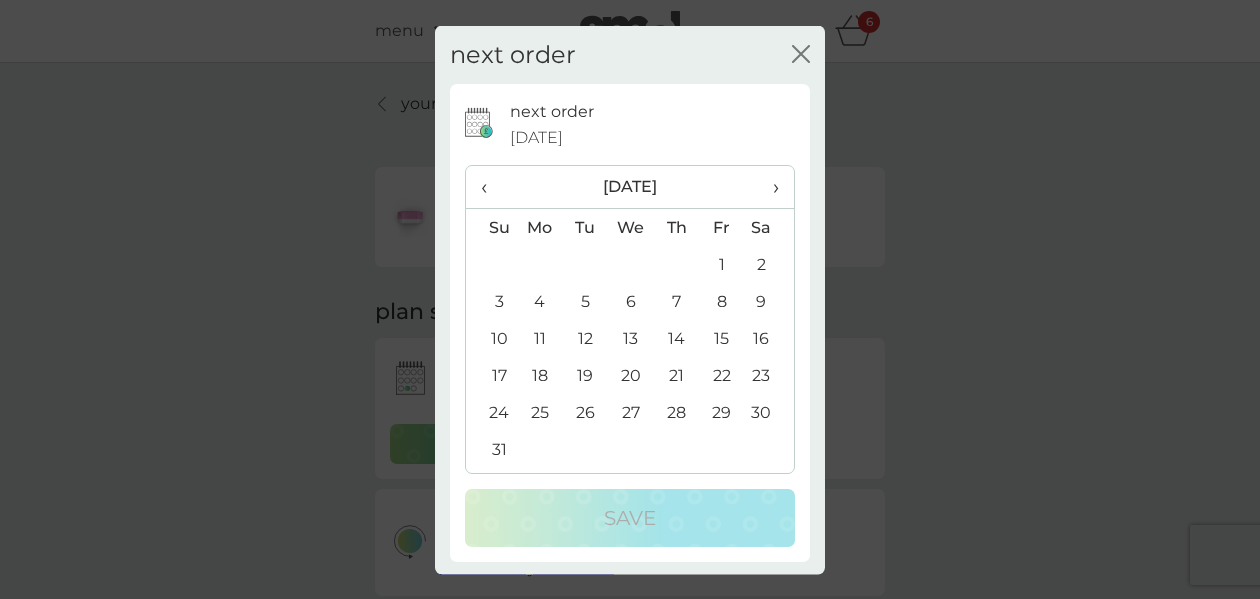 click on "›" at bounding box center (769, 187) 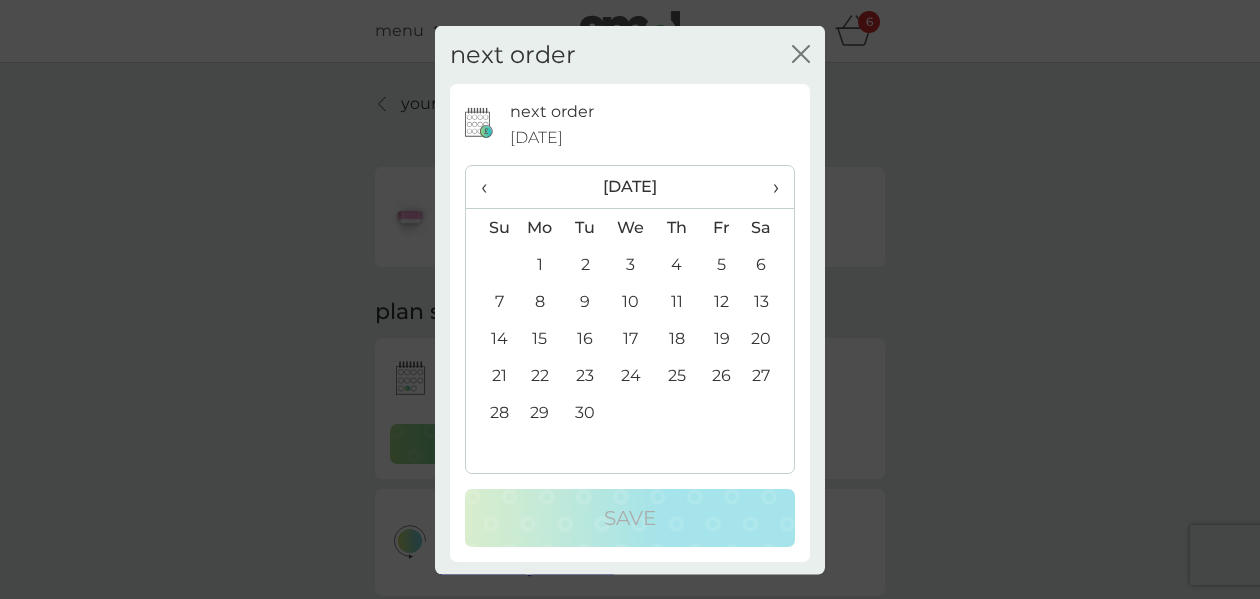 click on "30" at bounding box center (585, 412) 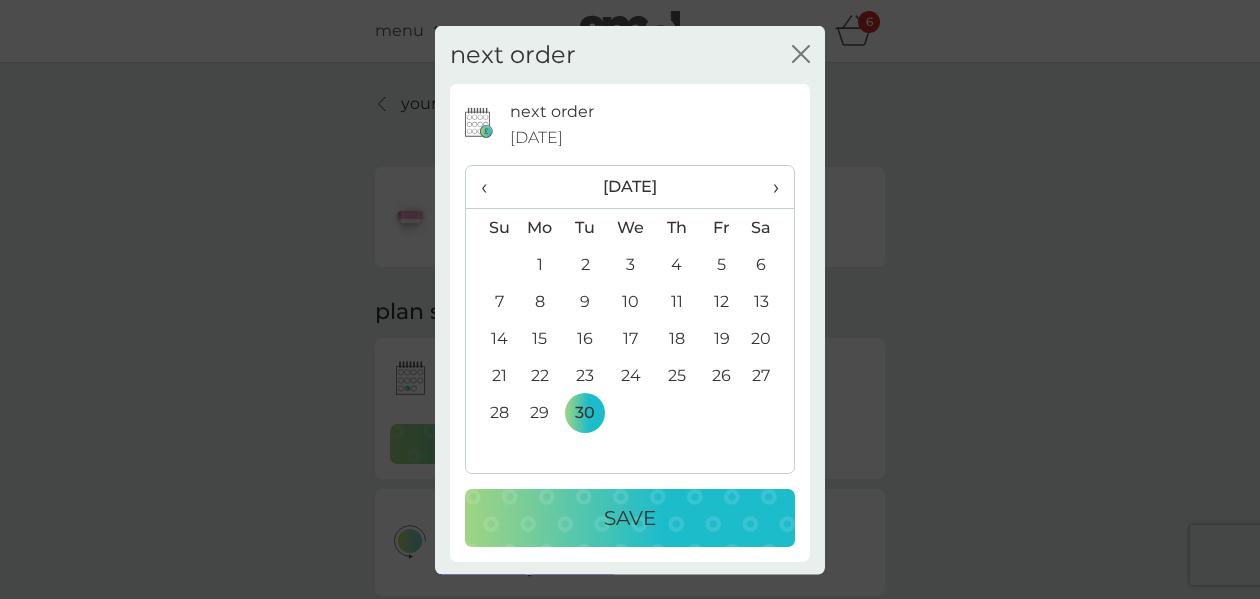 click on "Save" at bounding box center [630, 518] 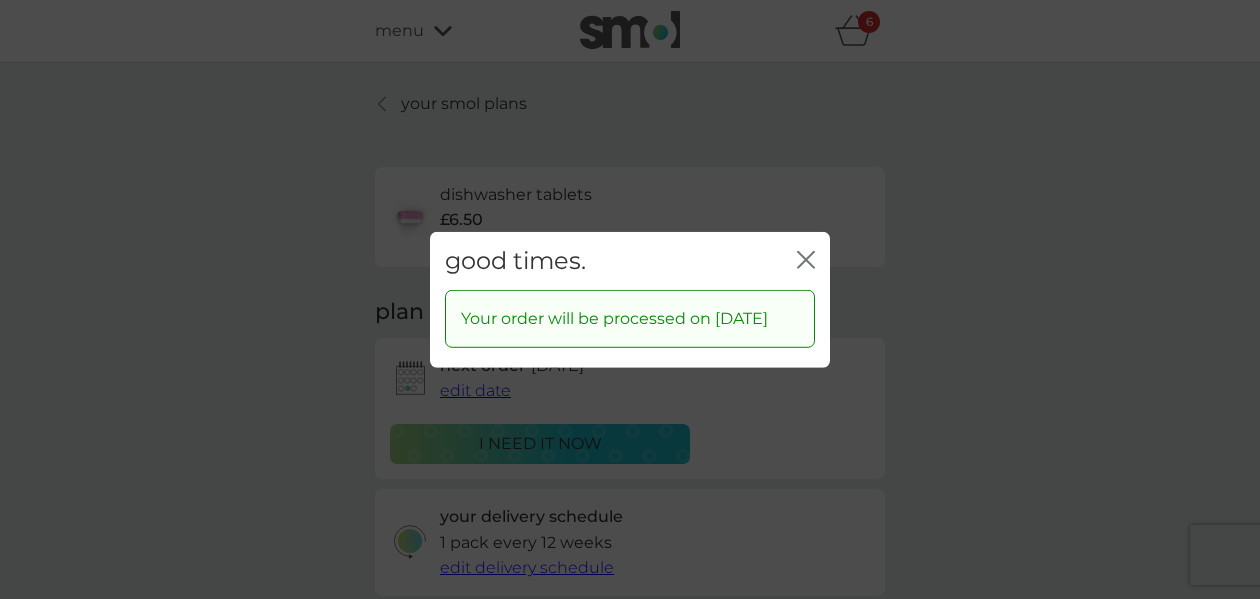click 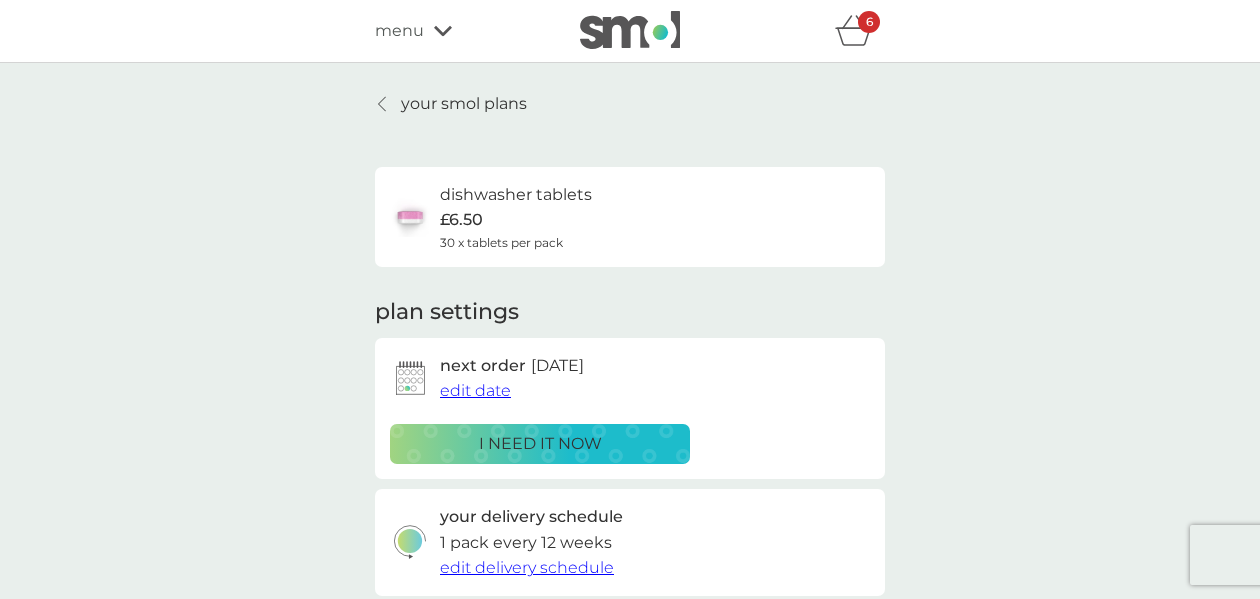 click on "your smol plans" at bounding box center [464, 104] 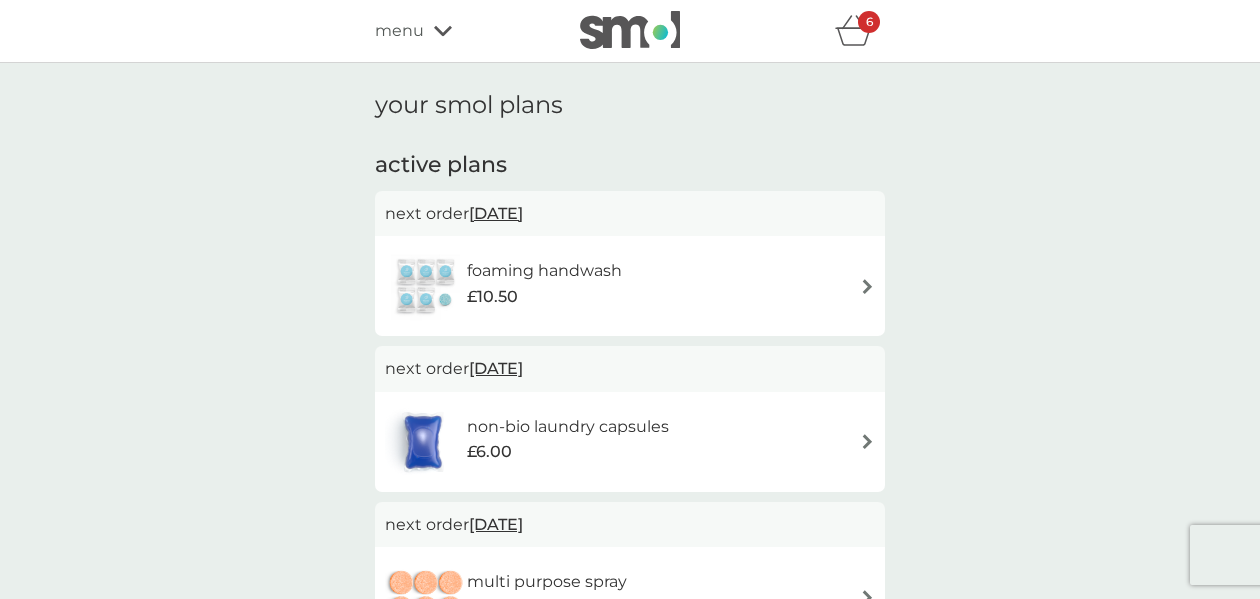 click on "foaming handwash £10.50" at bounding box center (630, 286) 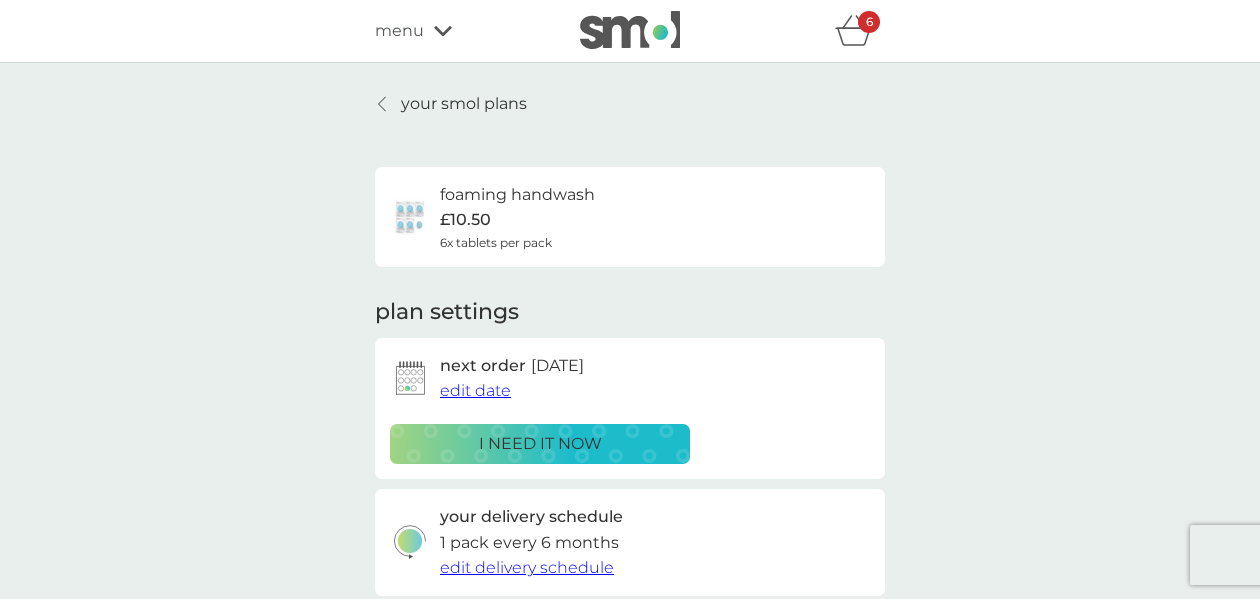 click on "edit date" at bounding box center [475, 390] 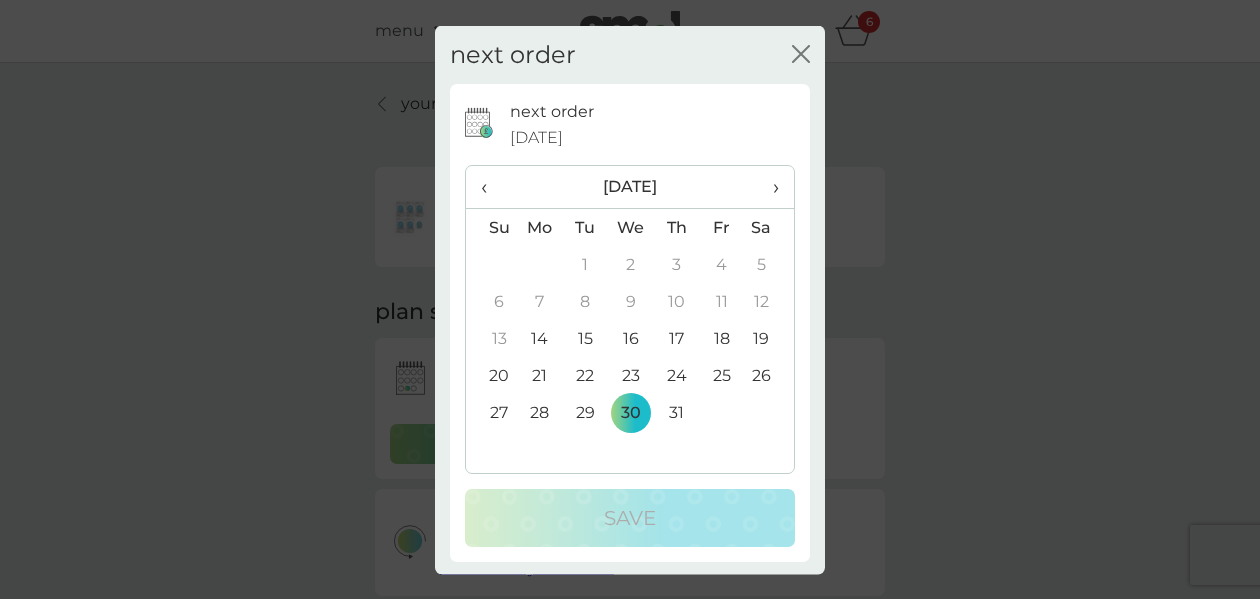 click on "›" at bounding box center (769, 187) 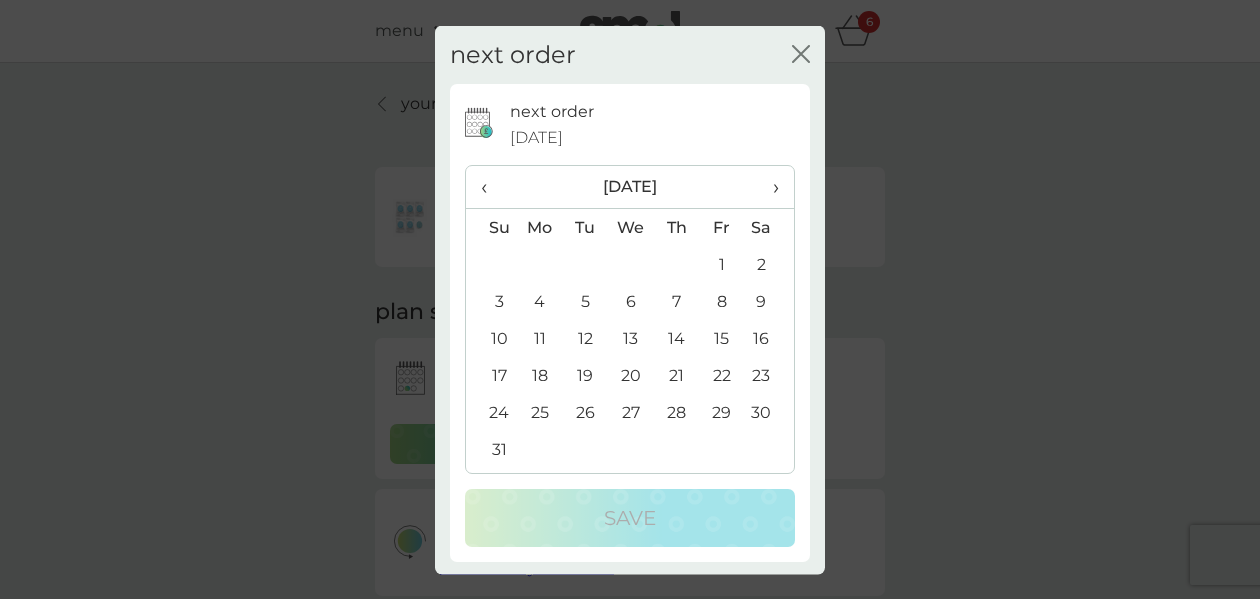 click on "›" at bounding box center [769, 187] 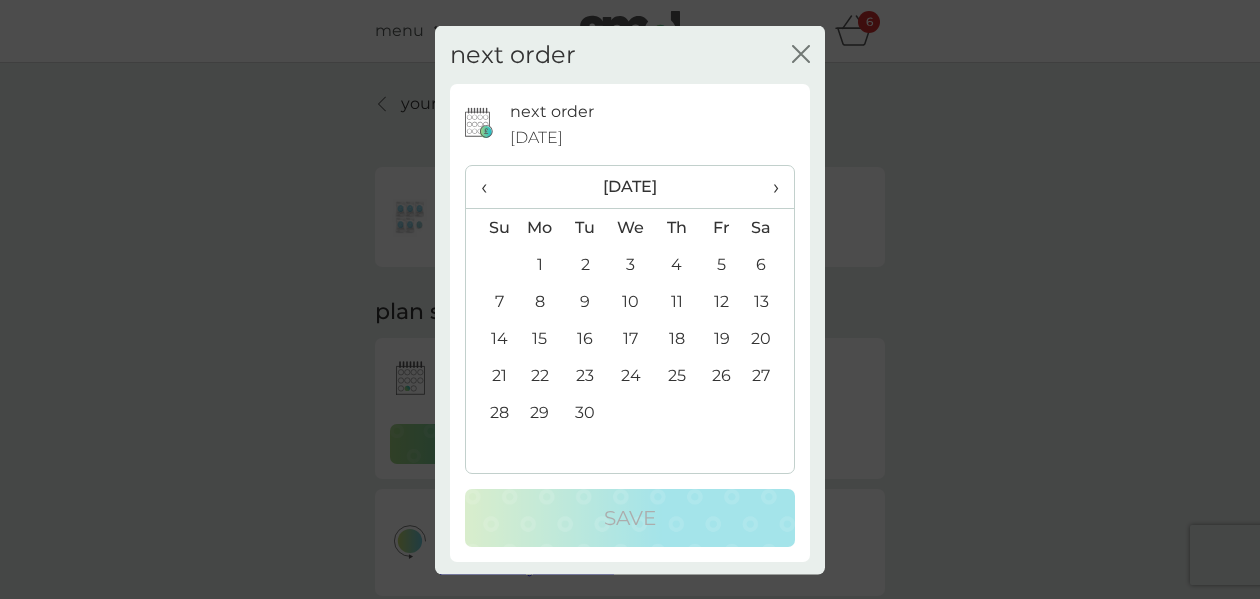 click on "›" at bounding box center (769, 187) 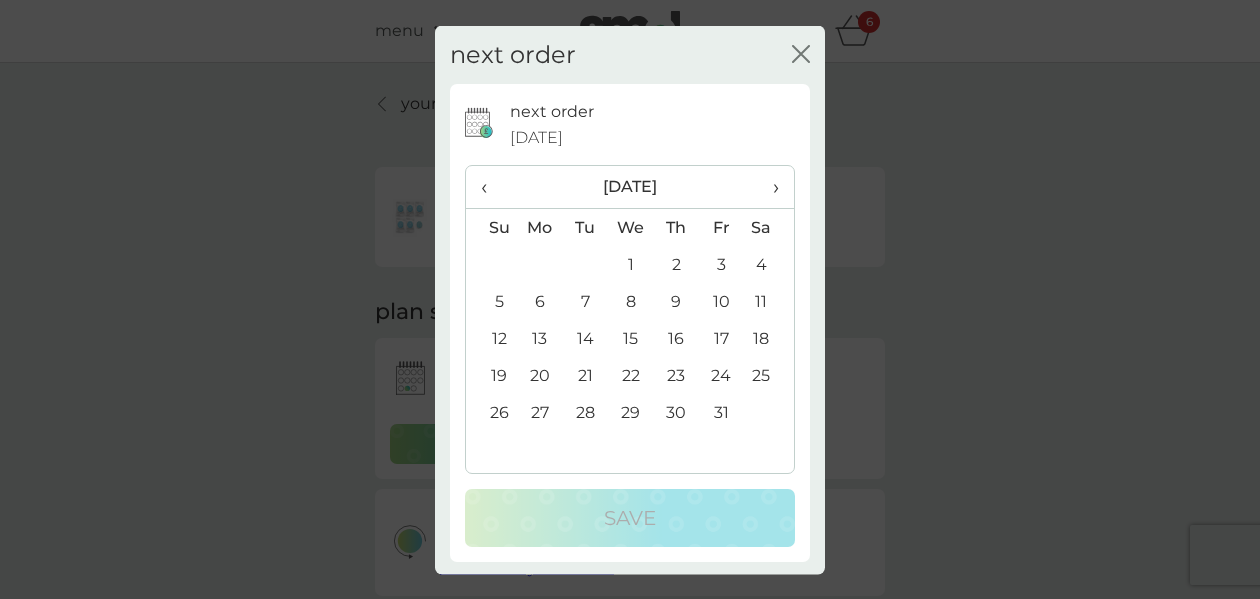 click on "31" at bounding box center [721, 412] 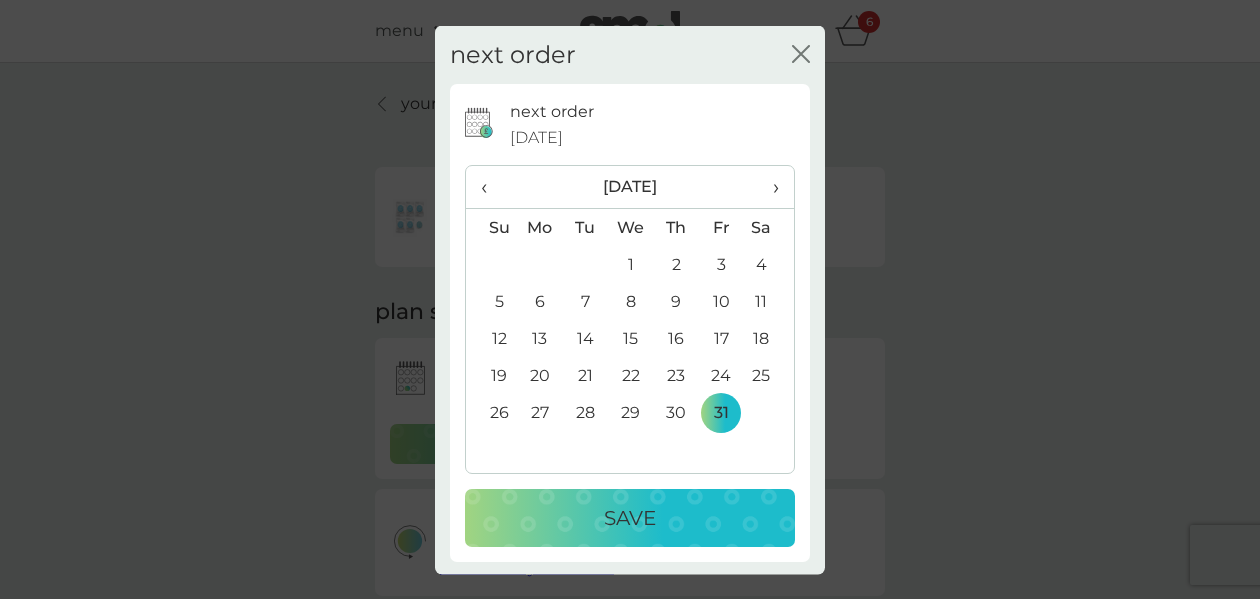 click on "Save" at bounding box center [630, 518] 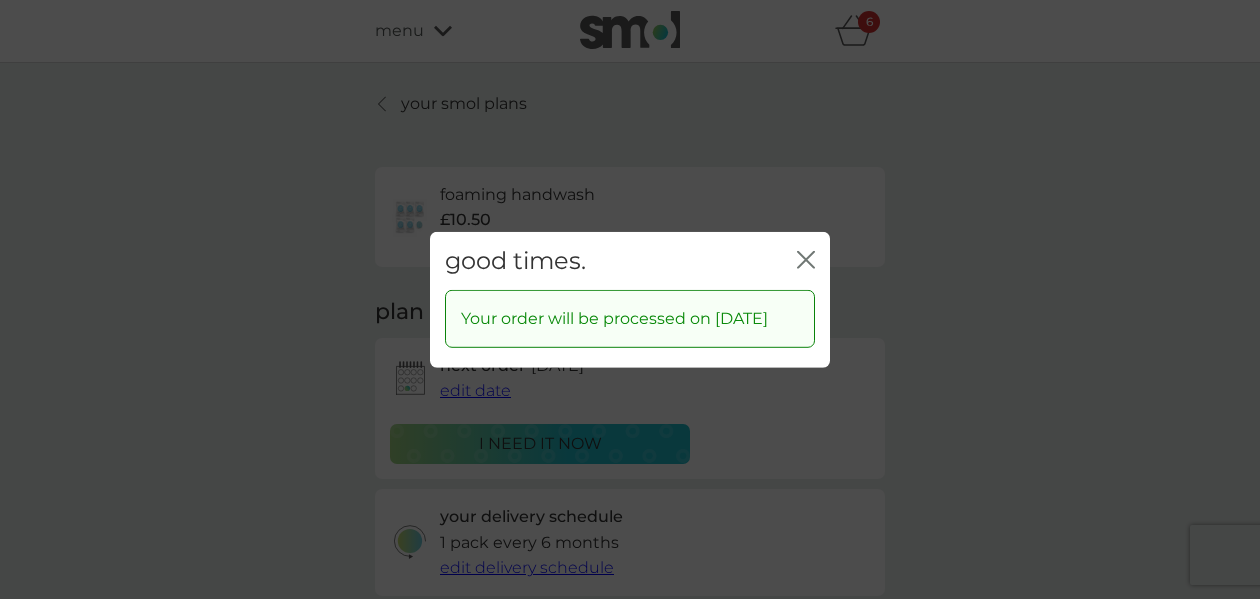 click 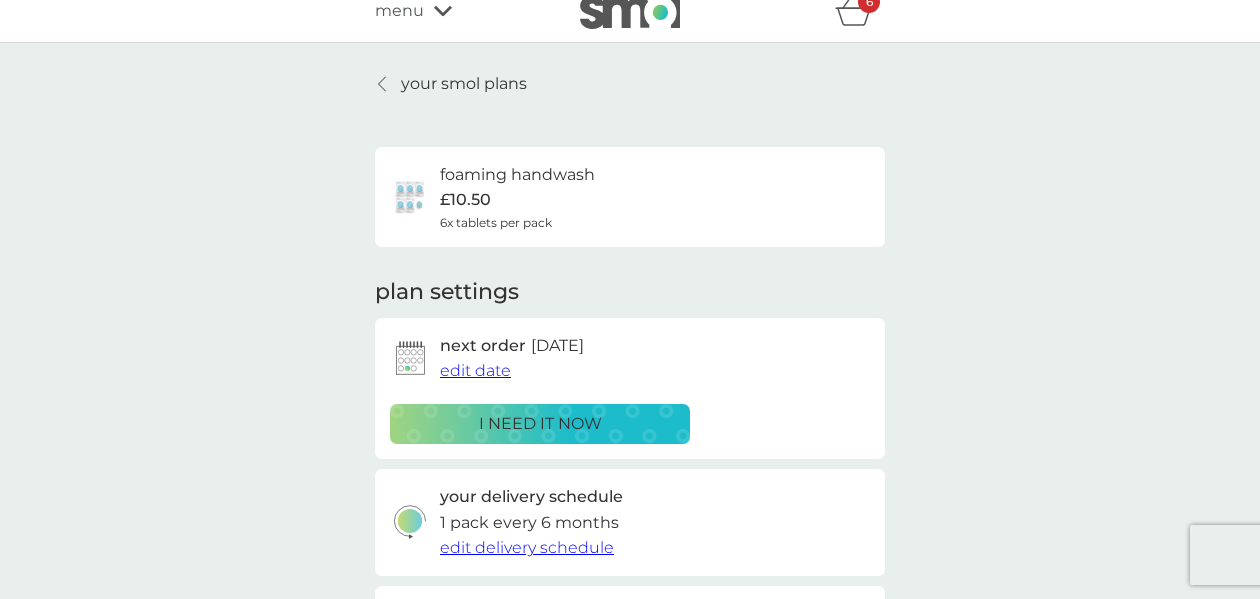 scroll, scrollTop: 0, scrollLeft: 0, axis: both 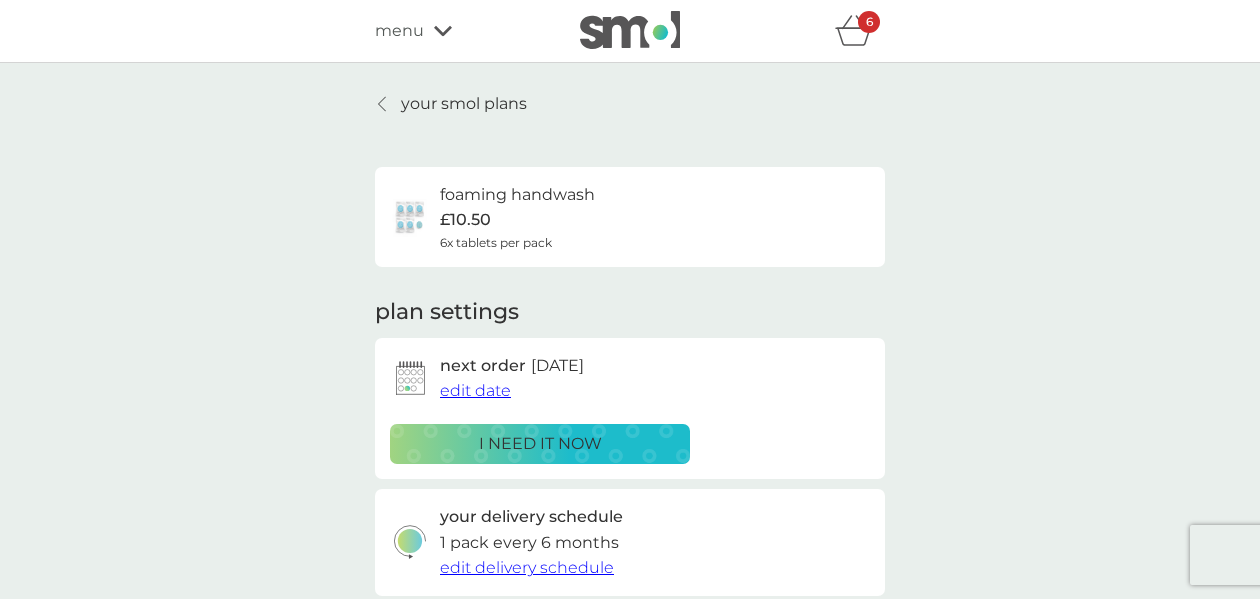 click on "your smol plans" at bounding box center (464, 104) 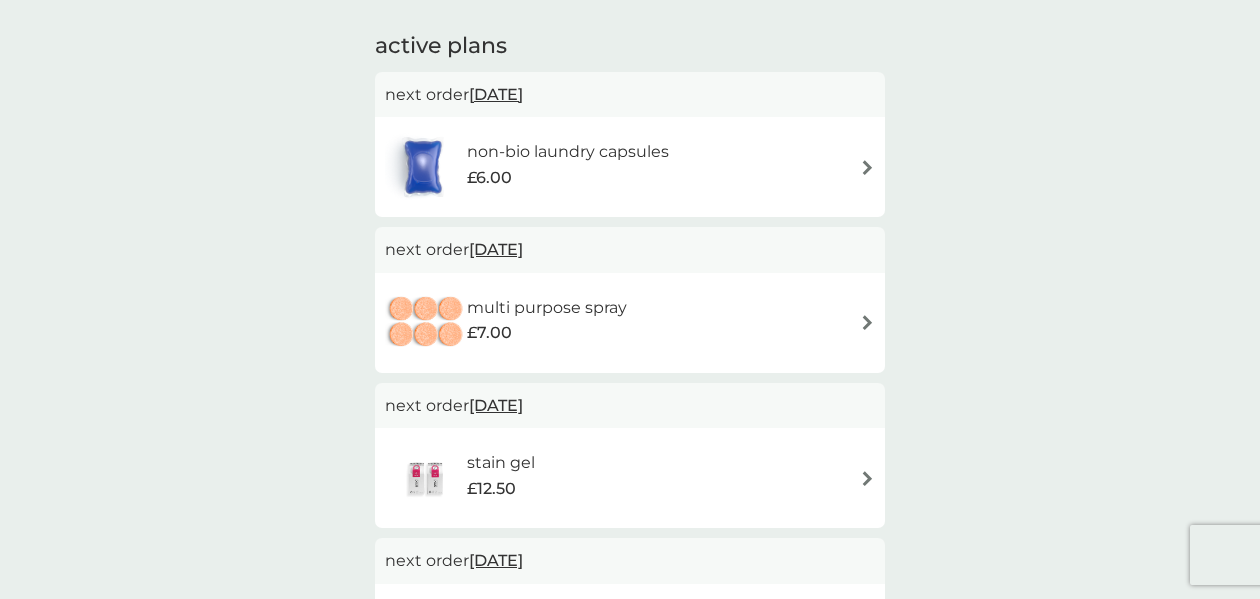 scroll, scrollTop: 118, scrollLeft: 0, axis: vertical 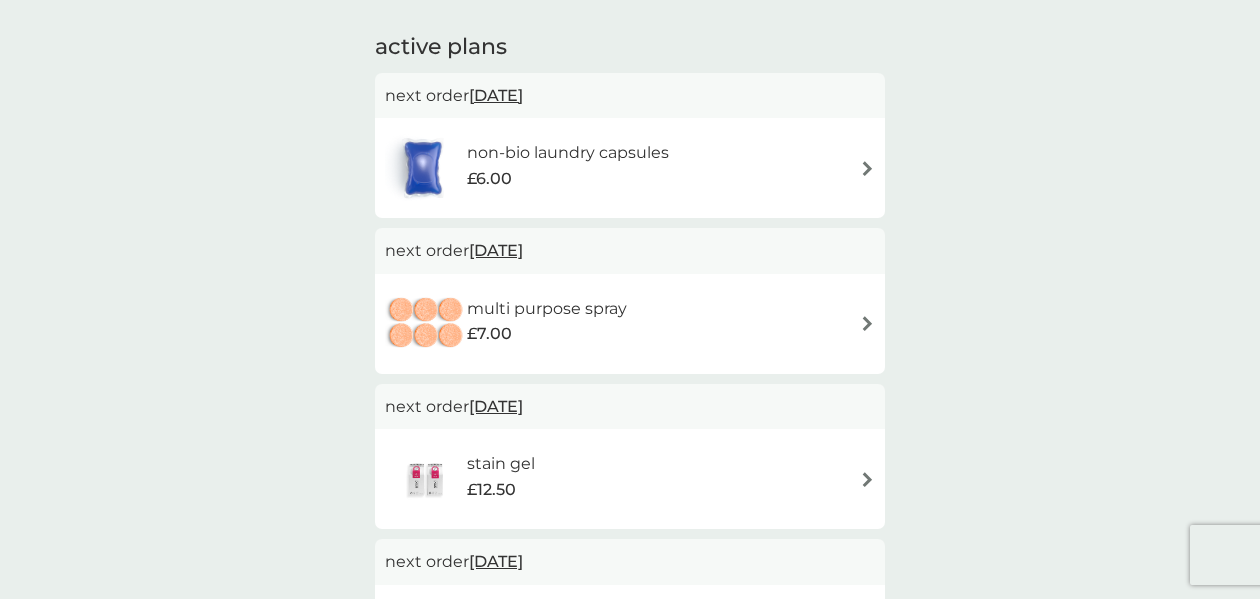click on "non-bio laundry capsules £6.00" at bounding box center (630, 168) 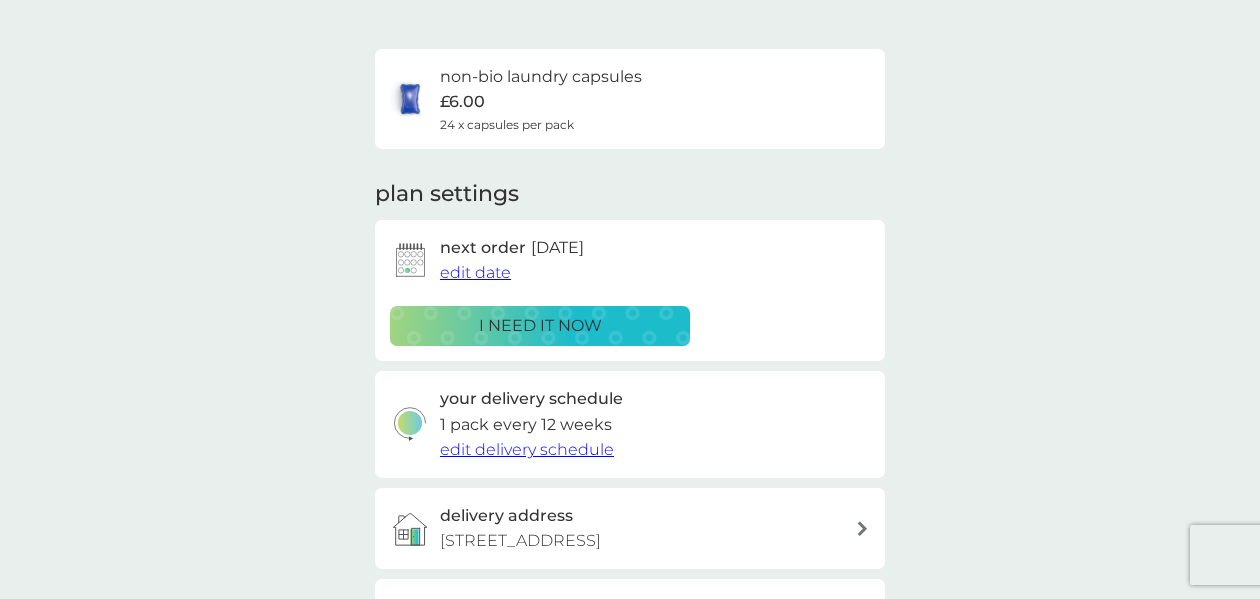 scroll, scrollTop: 0, scrollLeft: 0, axis: both 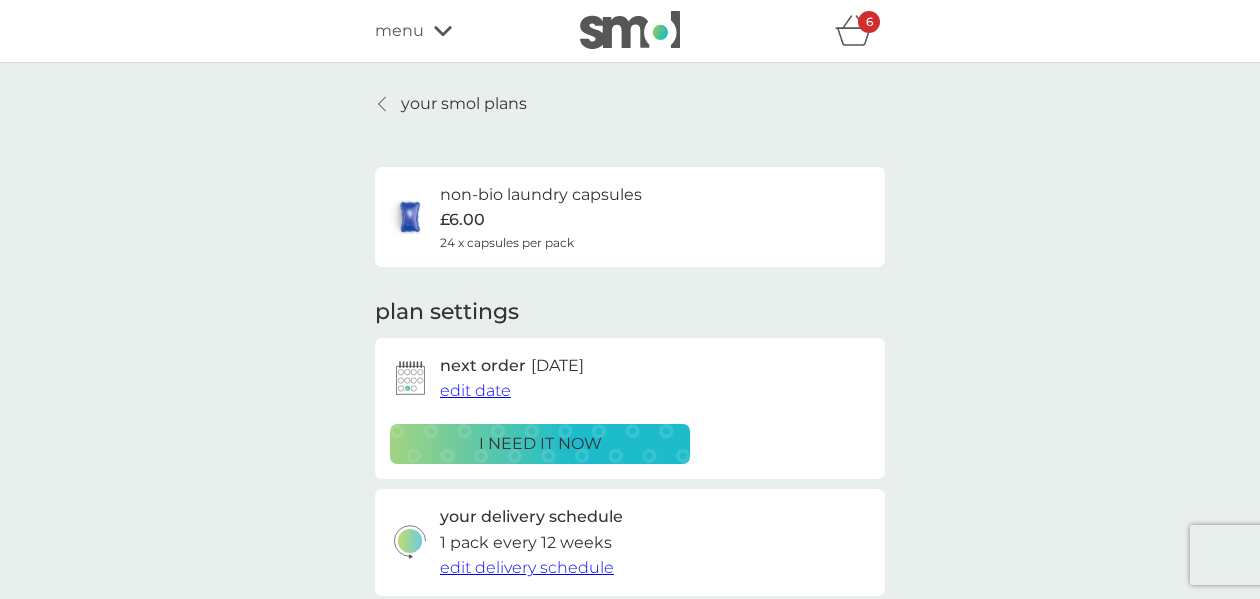 click on "edit date" at bounding box center (475, 390) 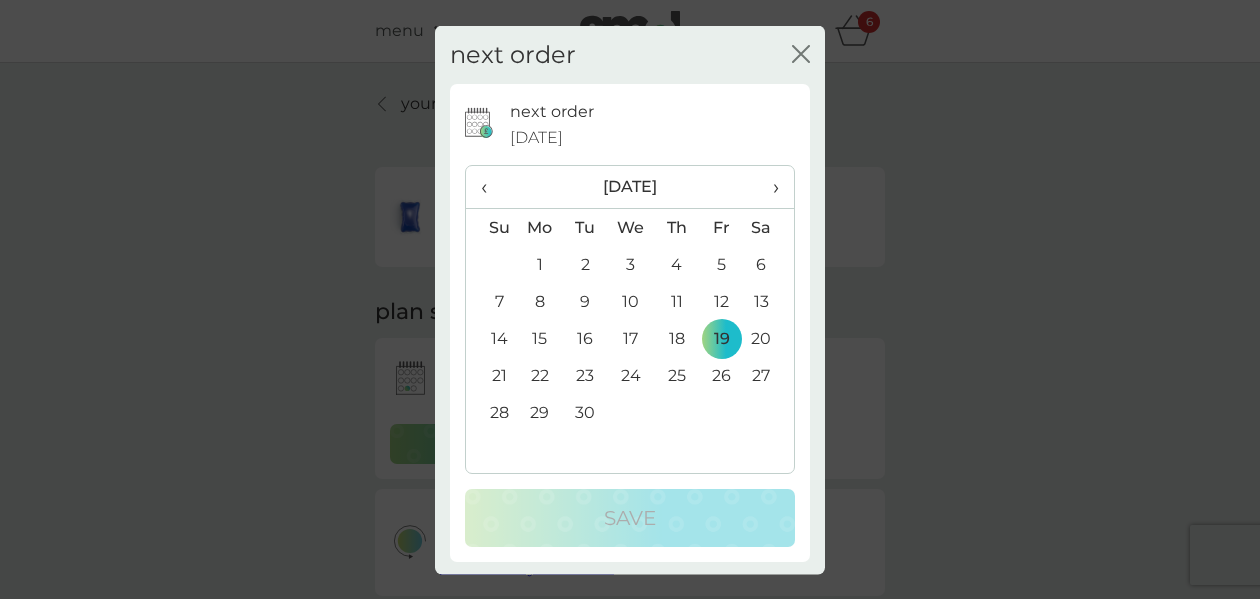 click on "24" at bounding box center [631, 375] 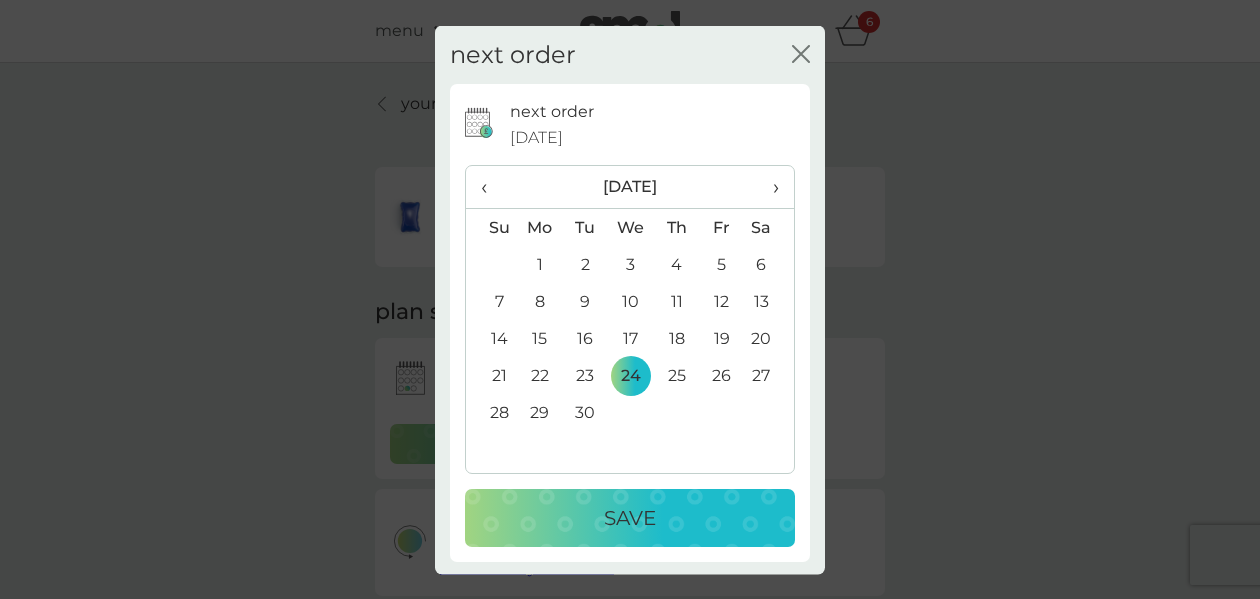 click on "Save" at bounding box center (630, 518) 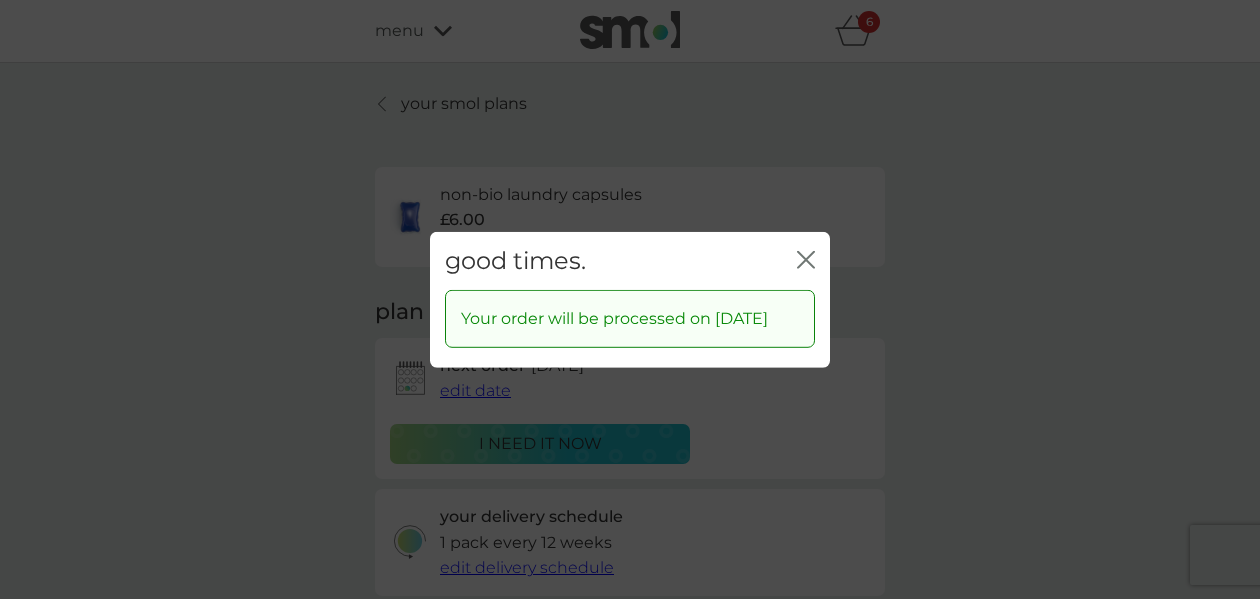 click on "close" 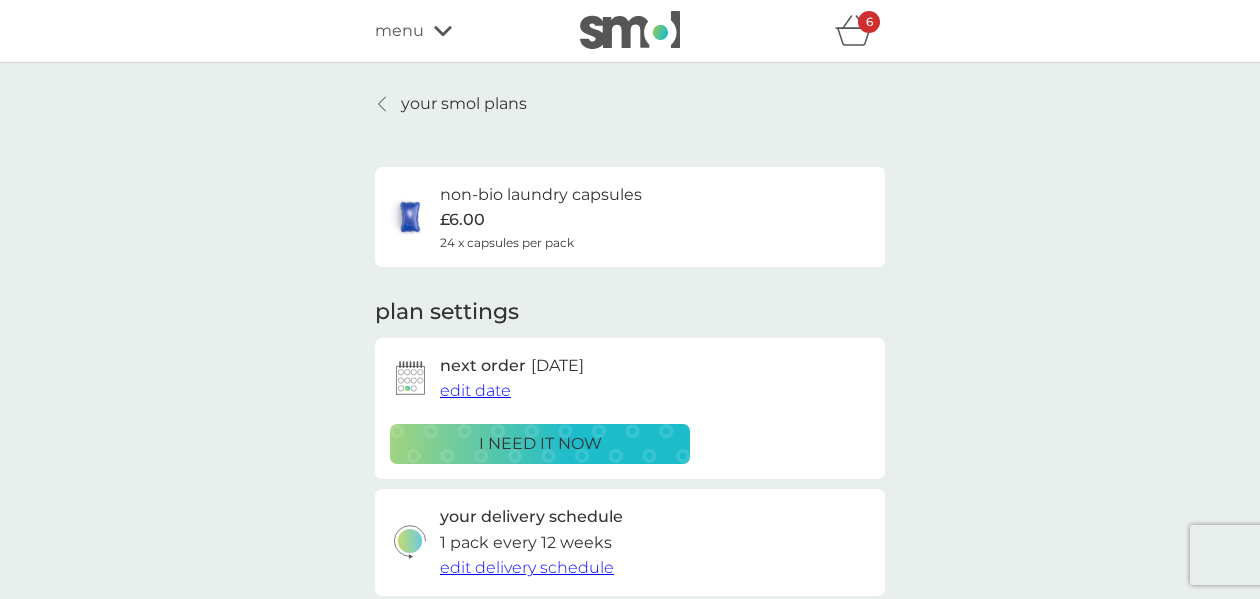 click on "your smol plans" at bounding box center [464, 104] 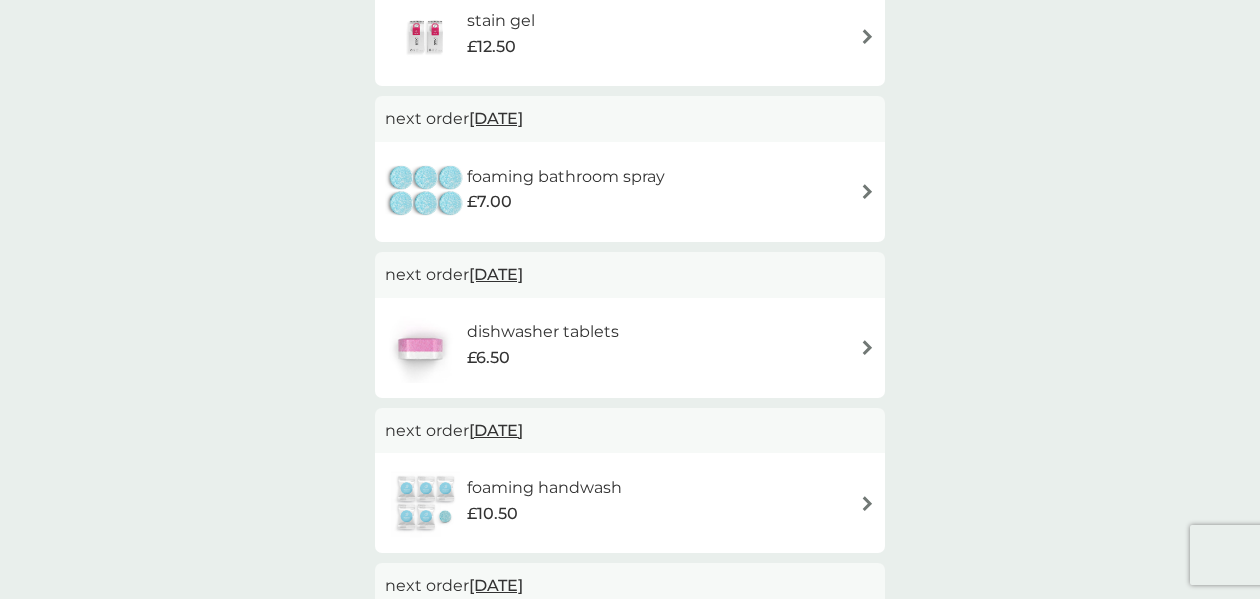 scroll, scrollTop: 566, scrollLeft: 0, axis: vertical 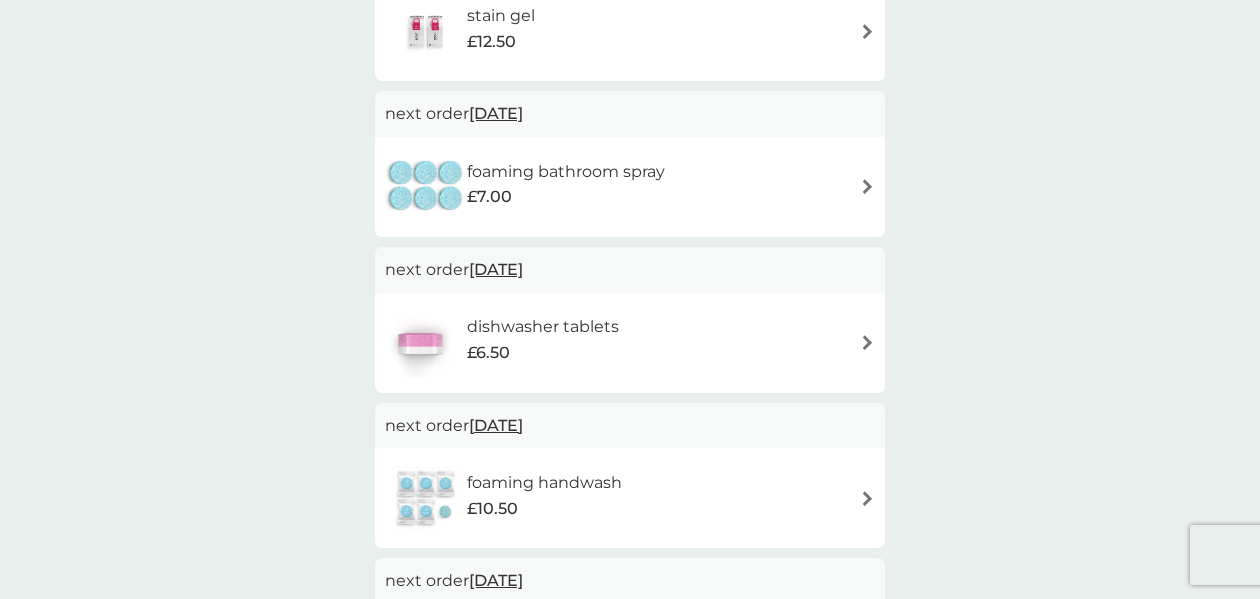 click on "dishwasher tablets" at bounding box center (543, 327) 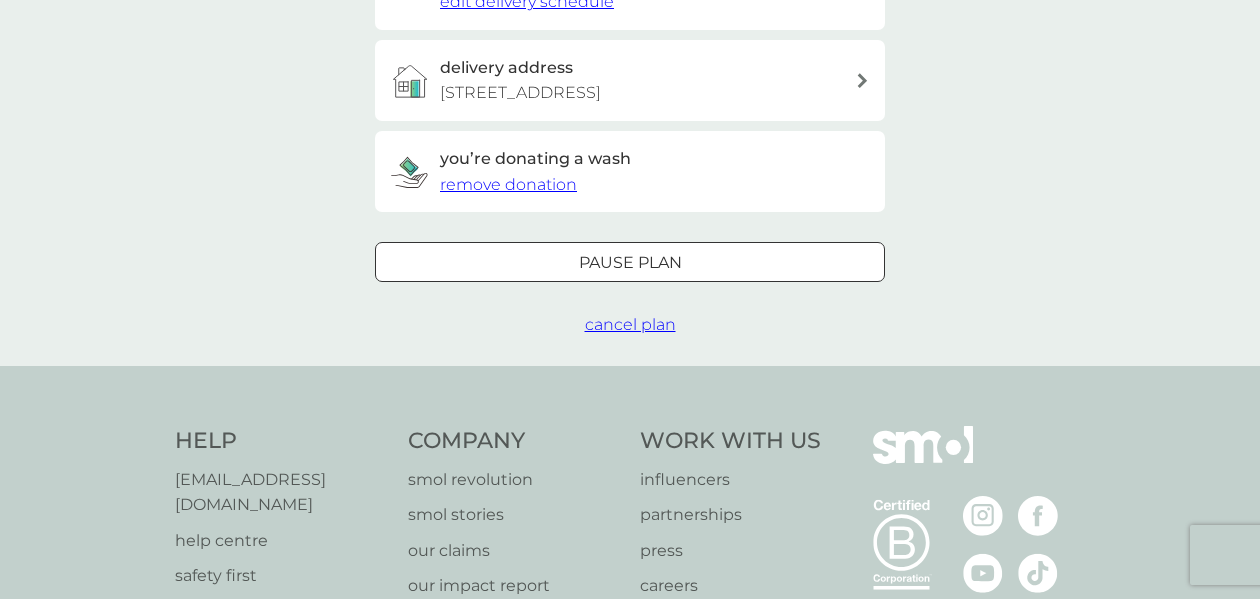 scroll, scrollTop: 0, scrollLeft: 0, axis: both 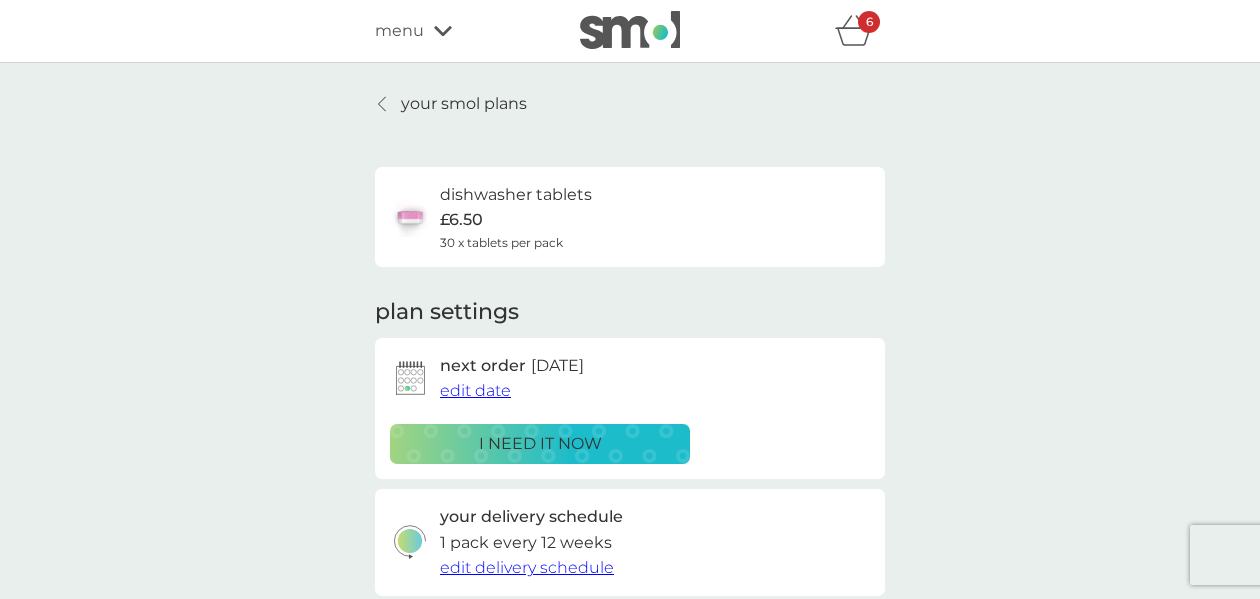 click on "edit date" at bounding box center (475, 390) 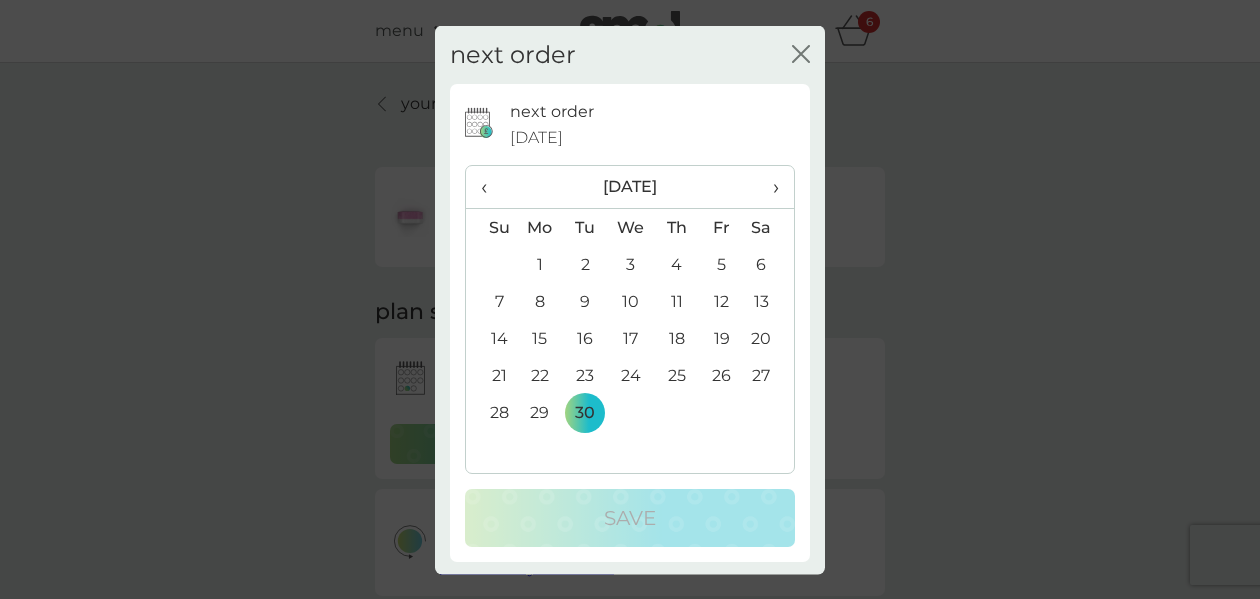 click on "24" at bounding box center (631, 375) 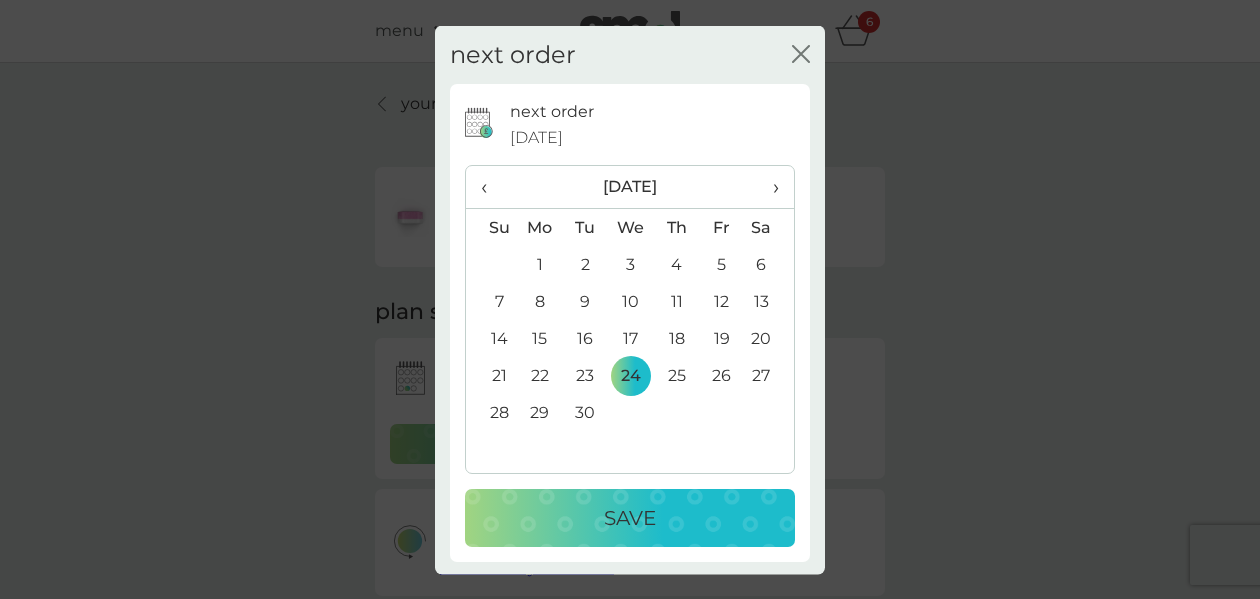 click on "Save" at bounding box center (630, 518) 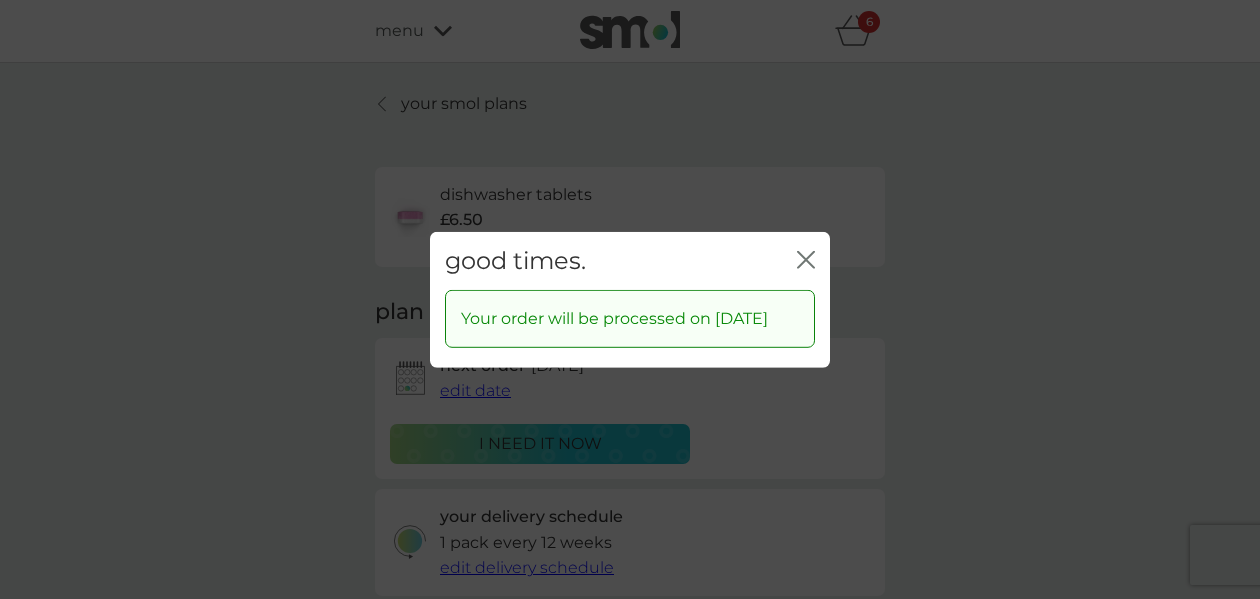 click on "close" 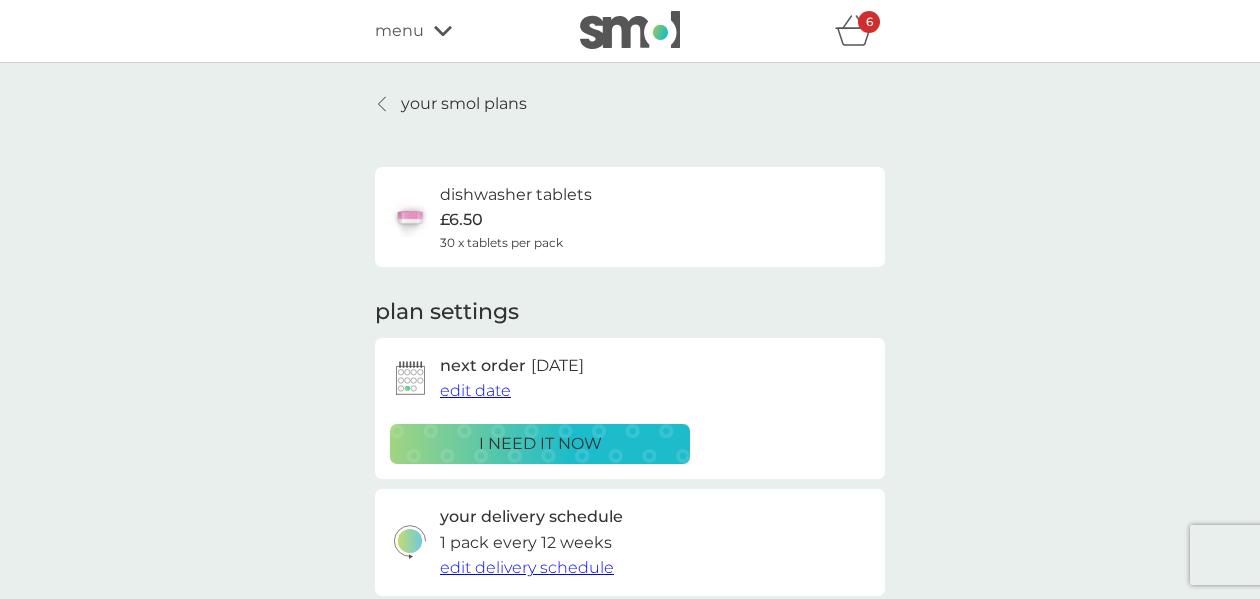 click on "your smol plans" at bounding box center (464, 104) 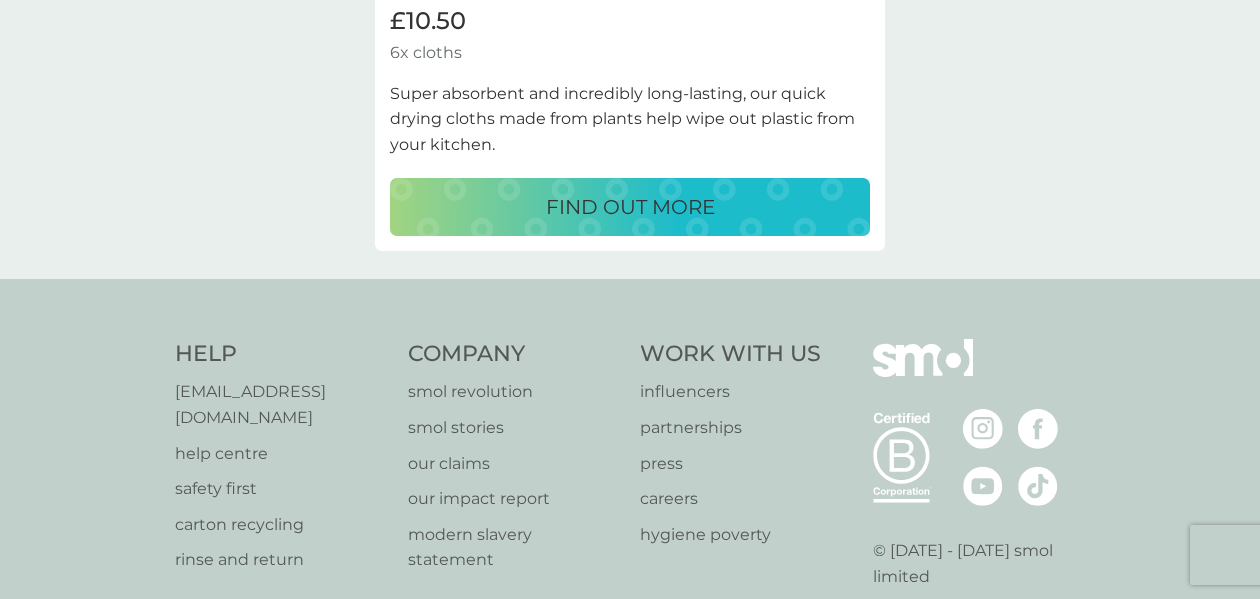 scroll, scrollTop: 2190, scrollLeft: 0, axis: vertical 